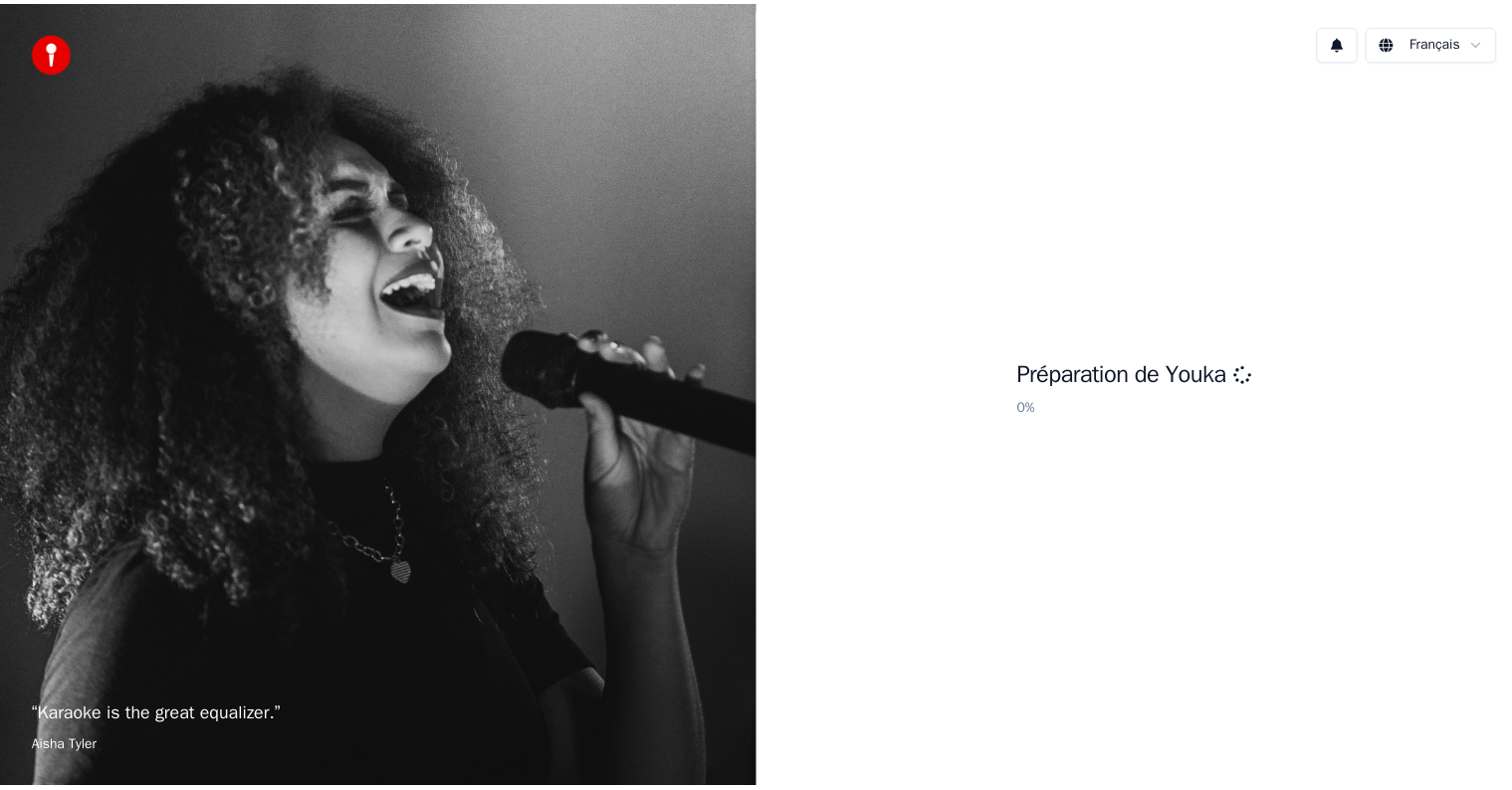 scroll, scrollTop: 0, scrollLeft: 0, axis: both 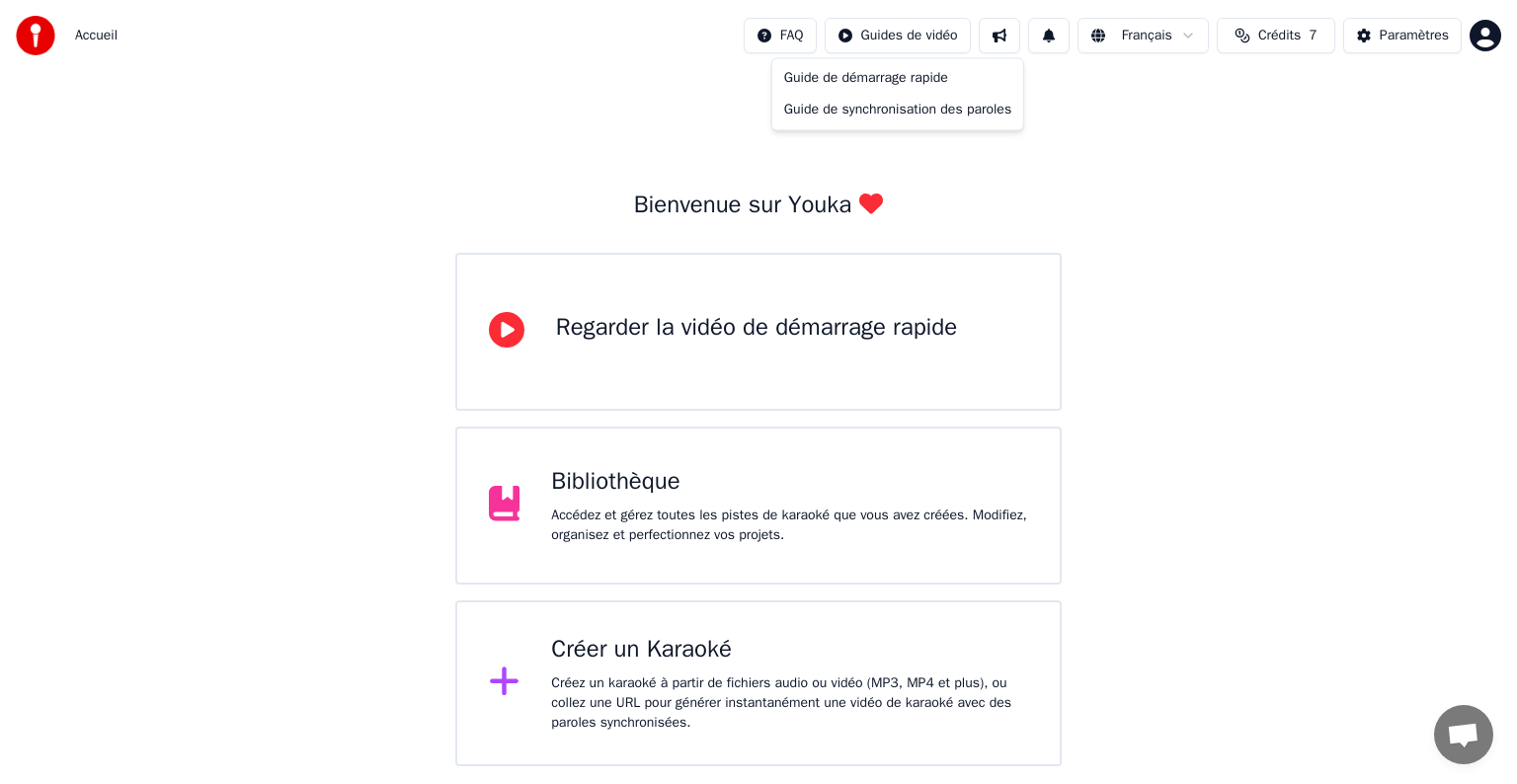 click on "Accueil FAQ Guides de vidéo Français Crédits 7 Paramètres Bienvenue sur Youka Regarder la vidéo de démarrage rapide Bibliothèque Accédez et gérez toutes les pistes de karaoké que vous avez créées. Modifiez, organisez et perfectionnez vos projets. Créer un Karaoké Créez un karaoké à partir de fichiers audio ou vidéo (MP3, MP4 et plus), ou collez une URL pour générer instantanément une vidéo de karaoké avec des paroles synchronisées. Guide de démarrage rapide Guide de synchronisation des paroles" at bounding box center [758, 383] 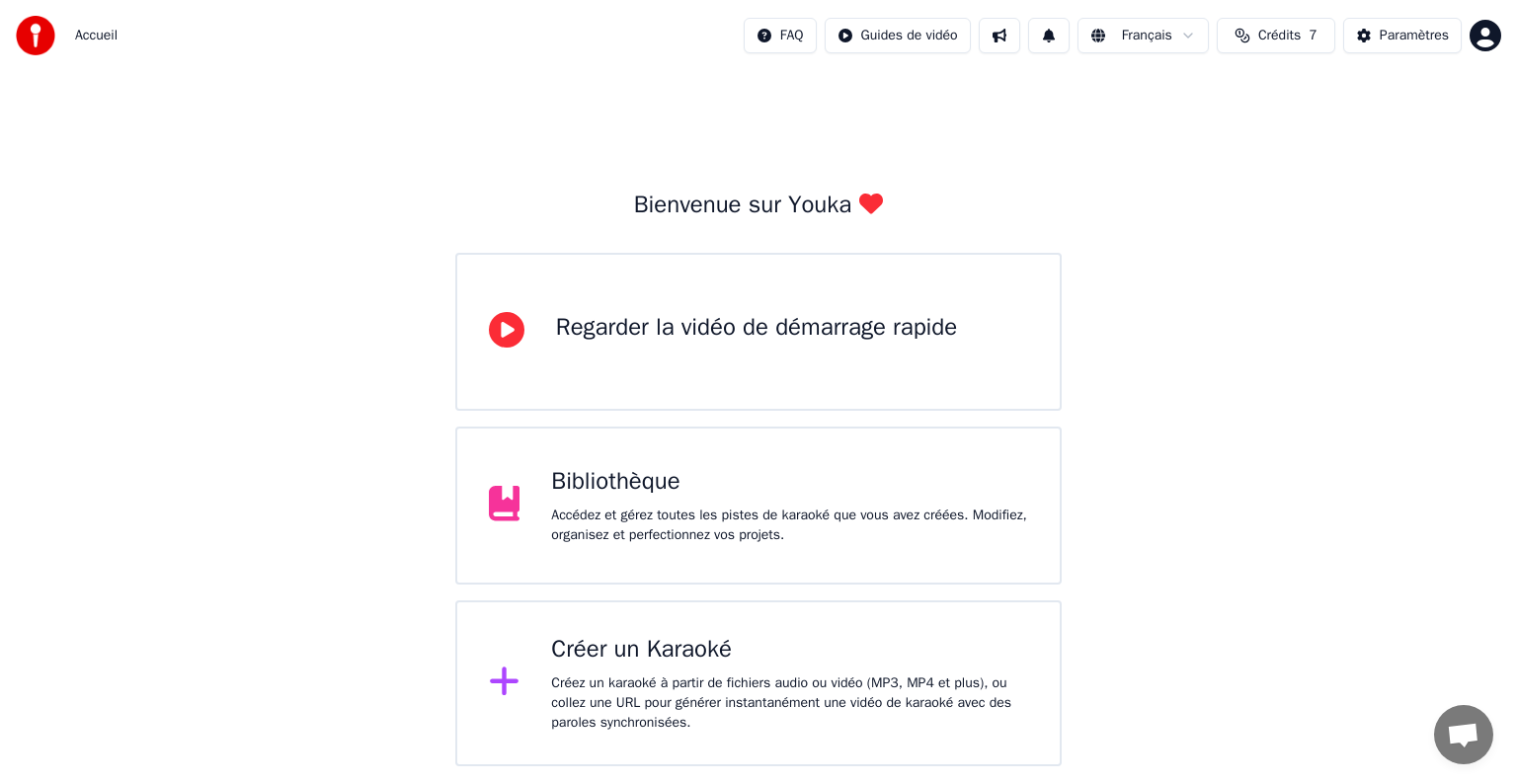 click on "Crédits" at bounding box center [1279, 36] 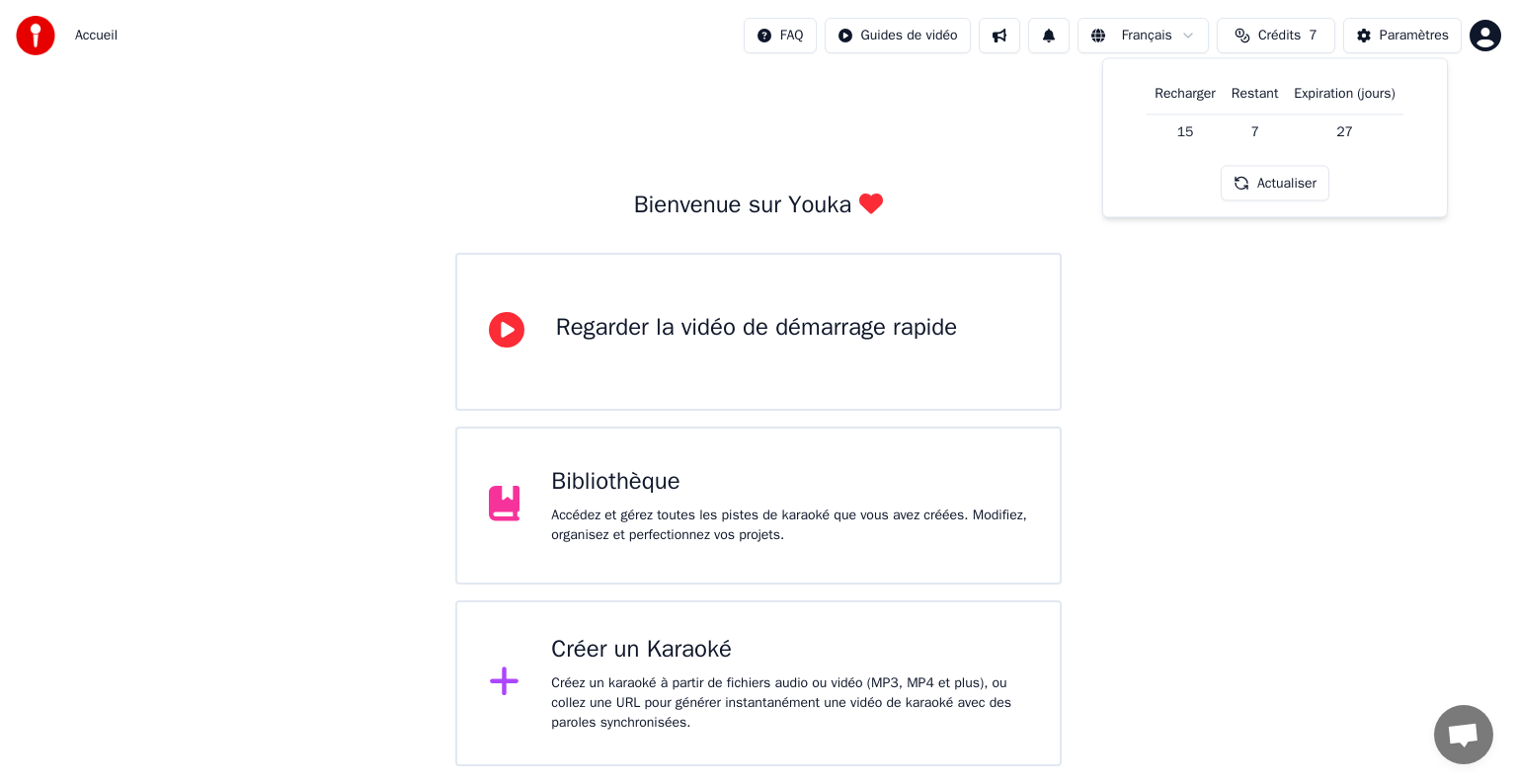 click on "Crédits" at bounding box center (1279, 36) 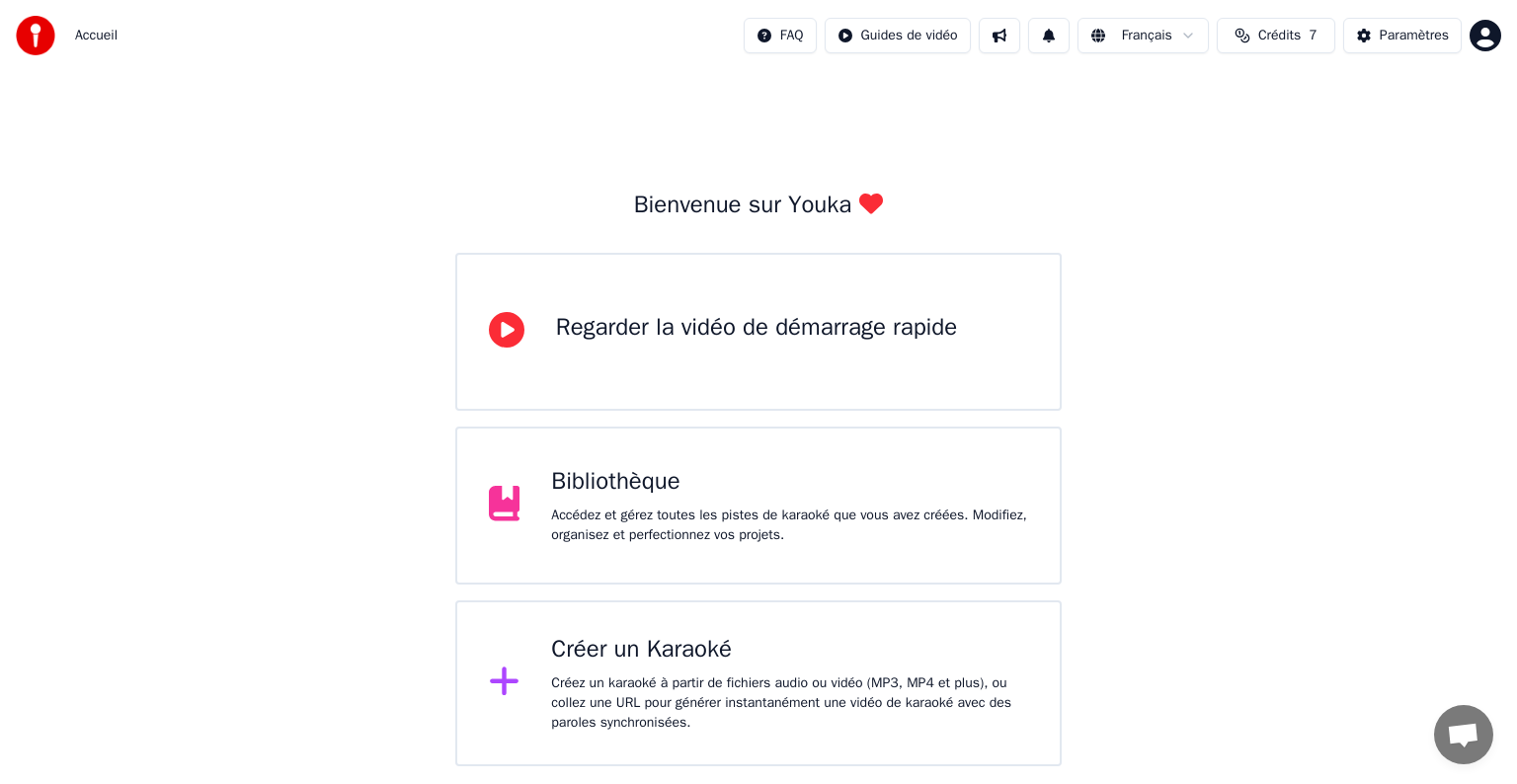 click on "Crédits" at bounding box center [1279, 36] 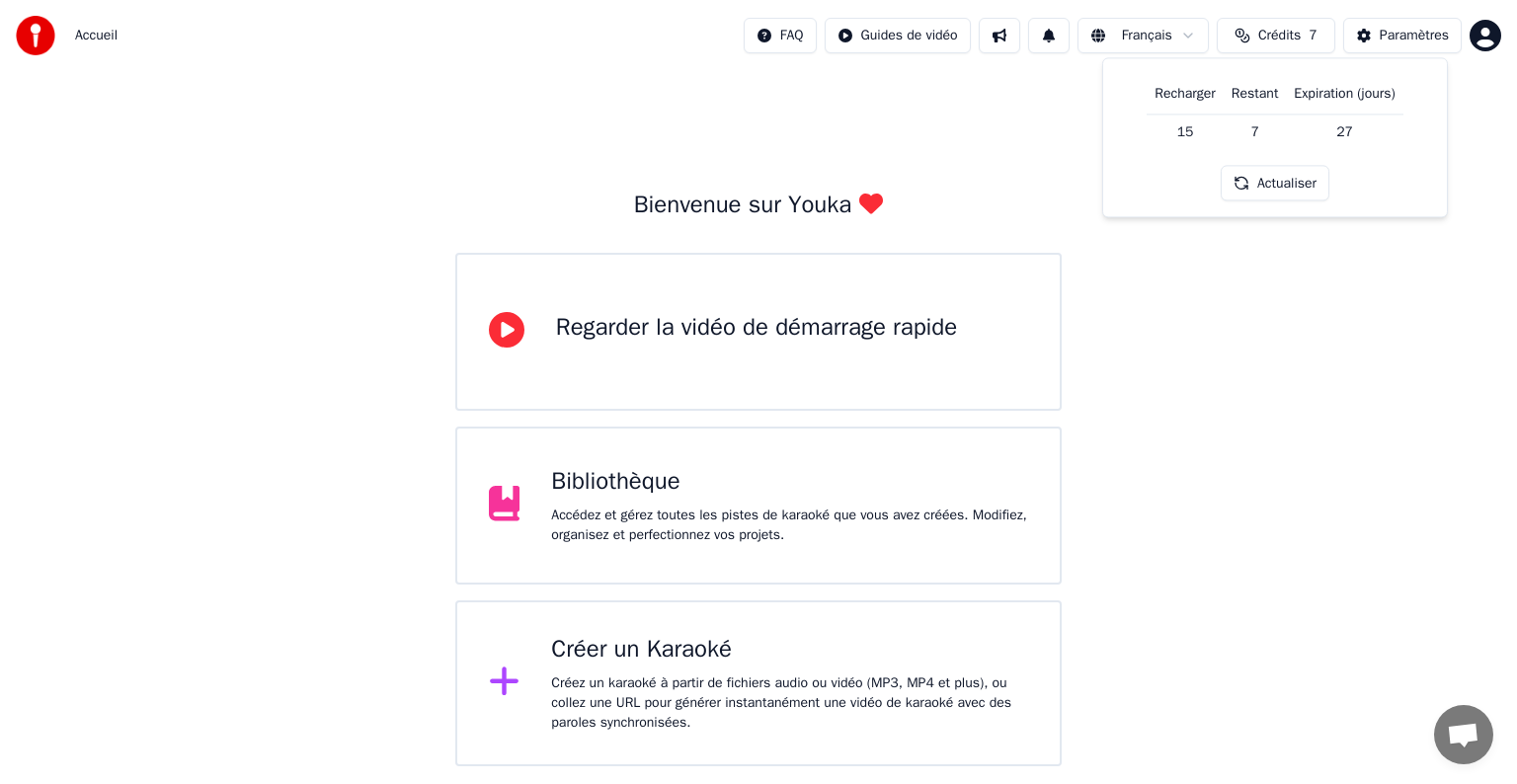click on "Actualiser" at bounding box center [1275, 184] 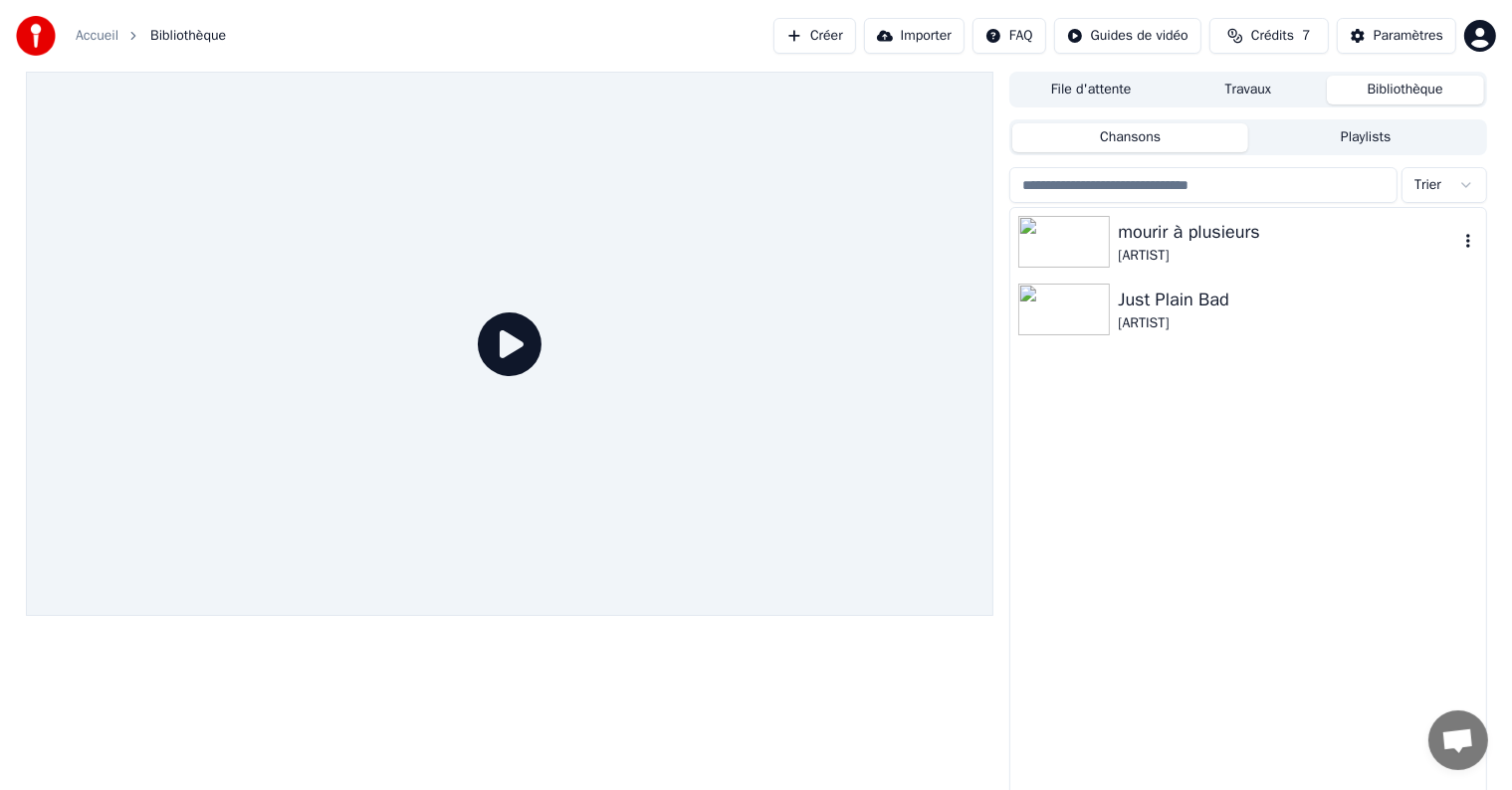 click on "[ARTIST]" at bounding box center (1287, 256) 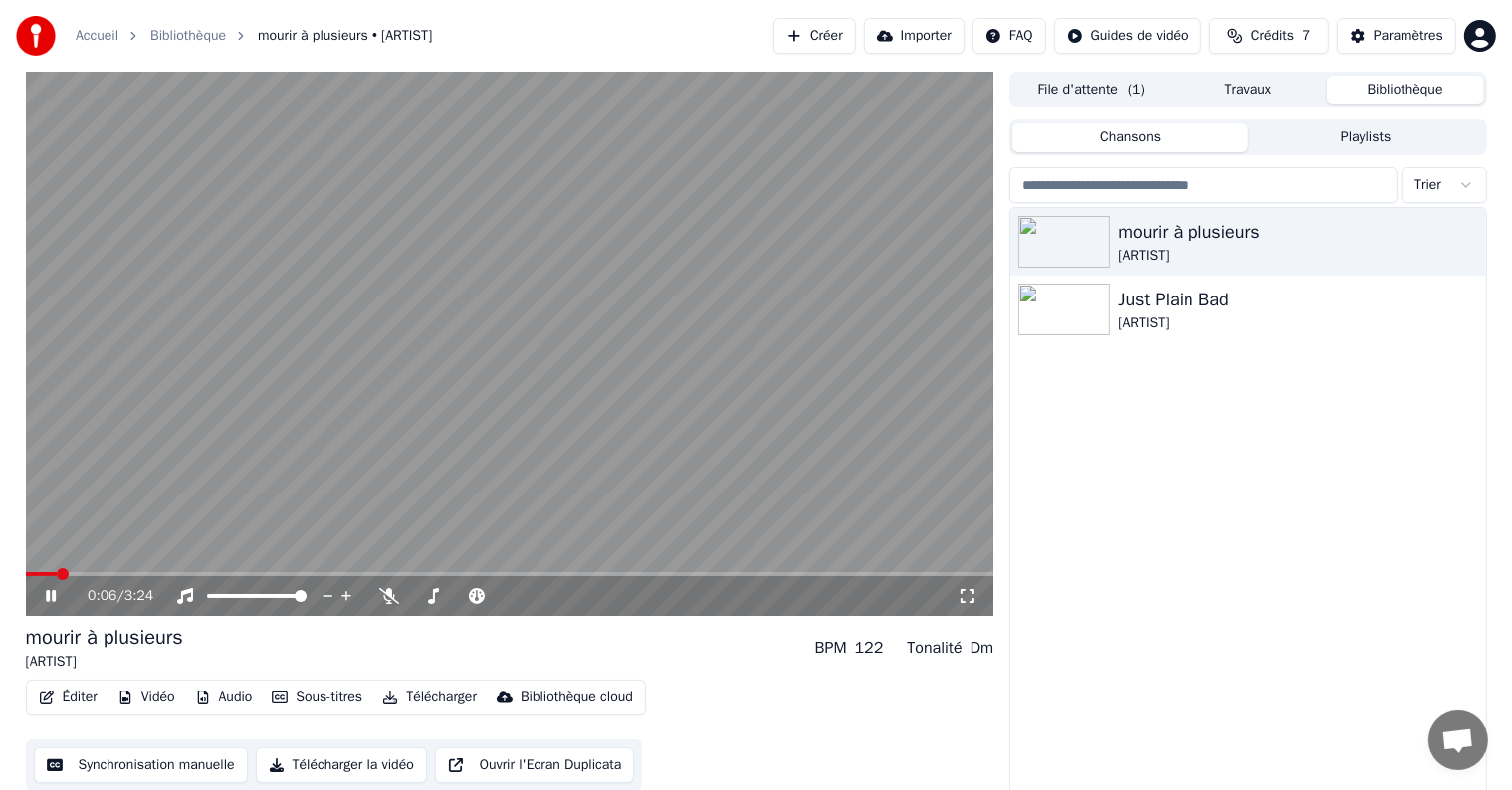 click 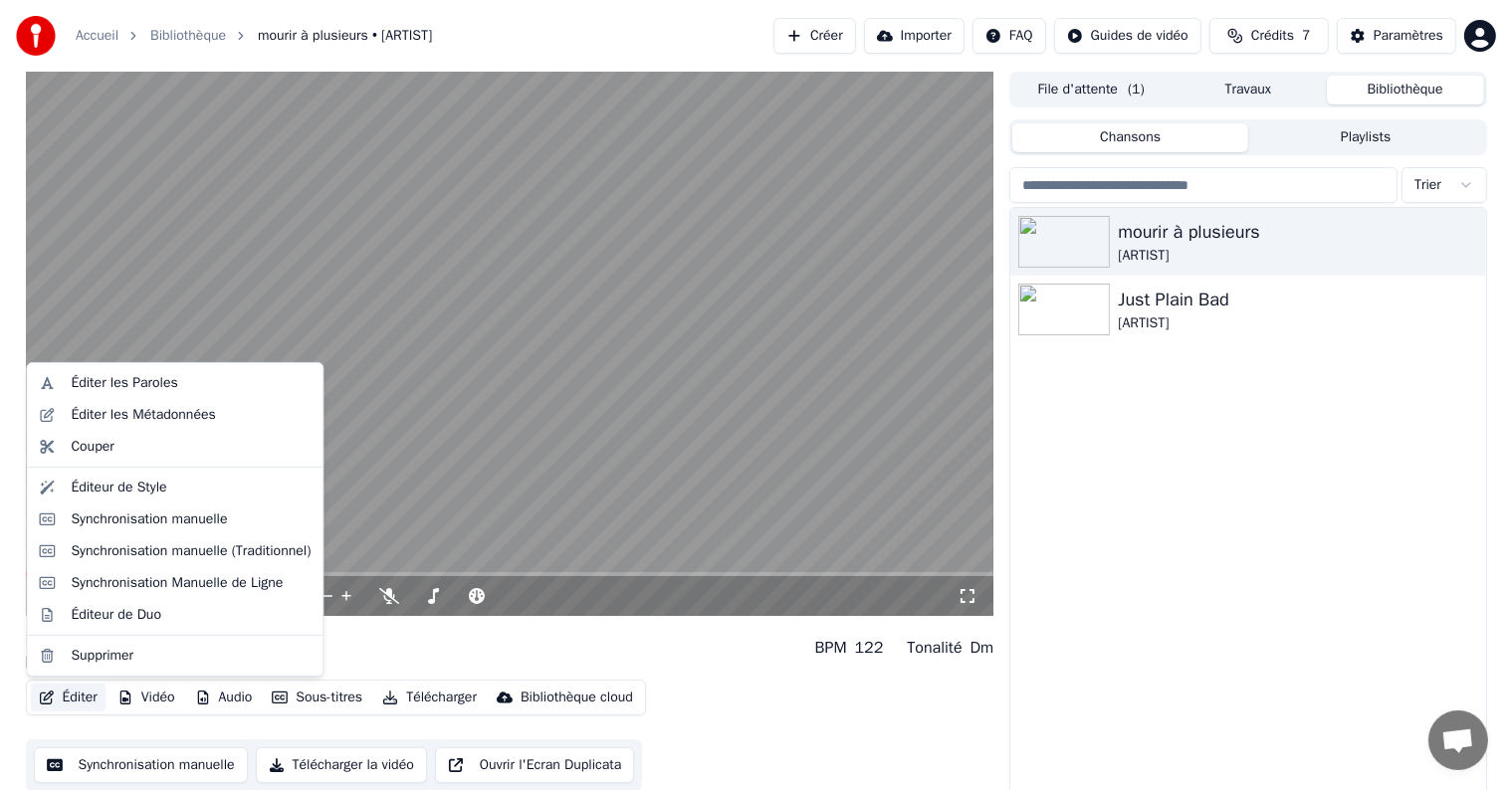 click on "Éditer" at bounding box center [68, 697] 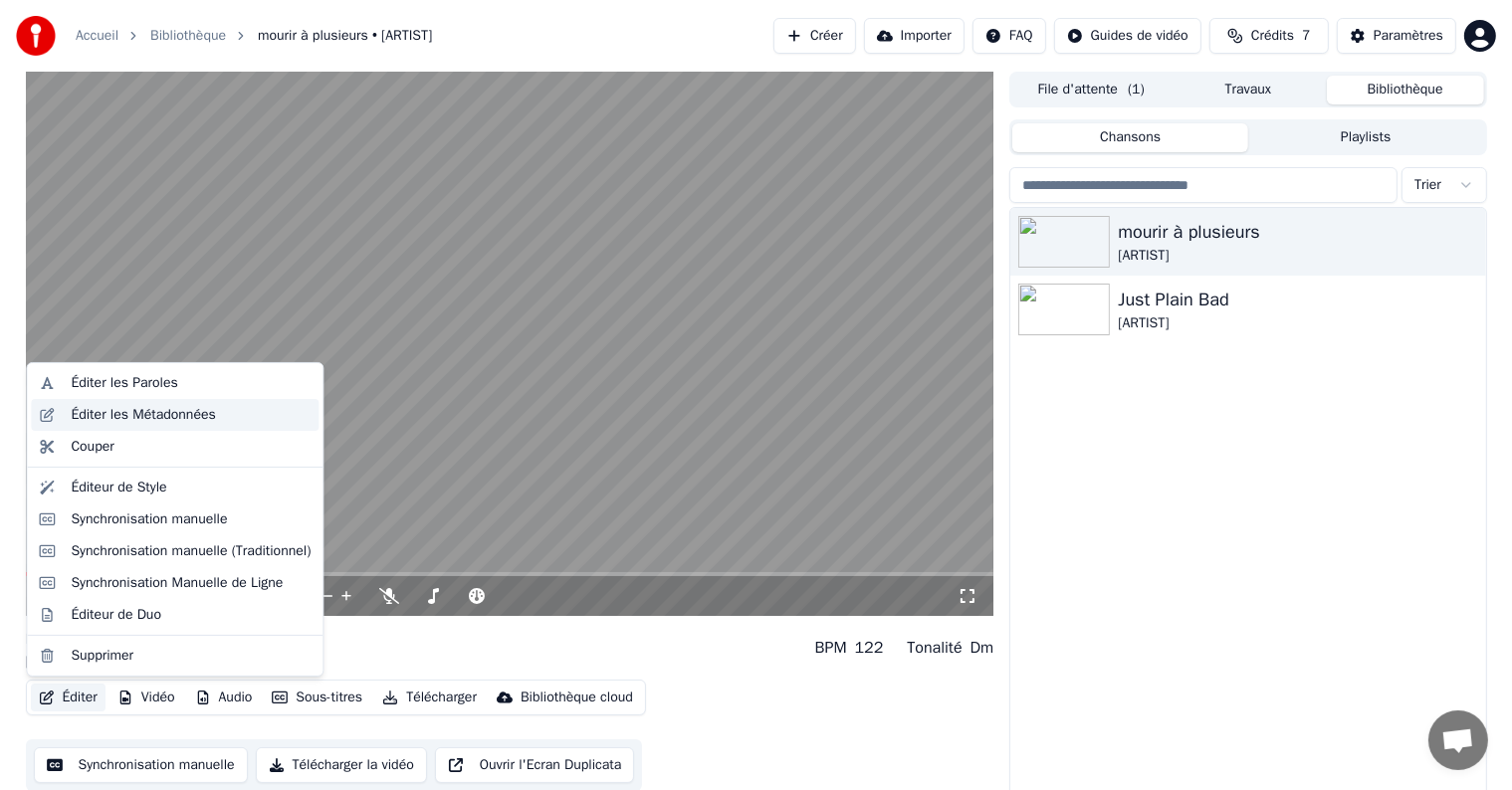 click on "Éditer les Métadonnées" at bounding box center (142, 415) 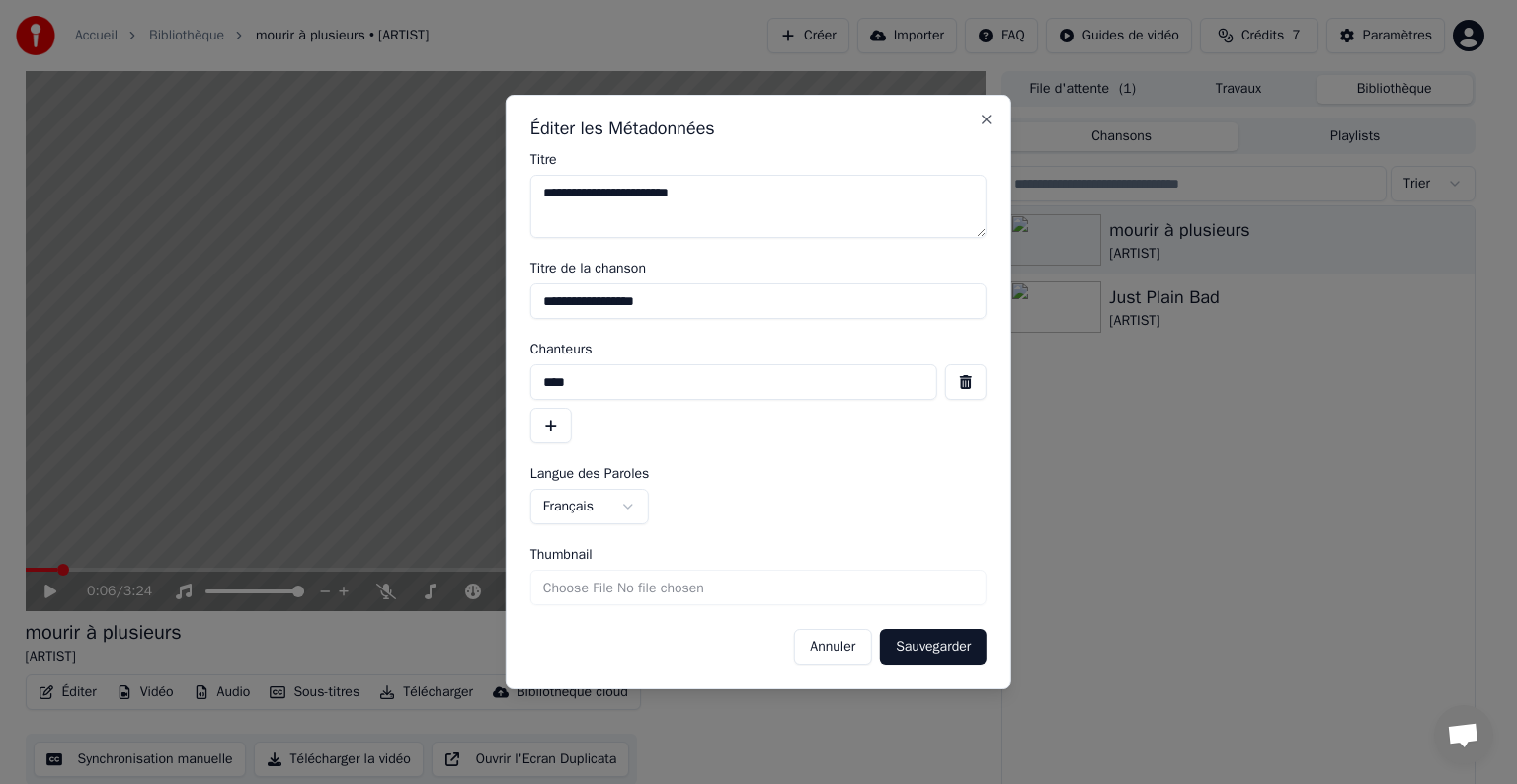 click on "**********" at bounding box center (758, 301) 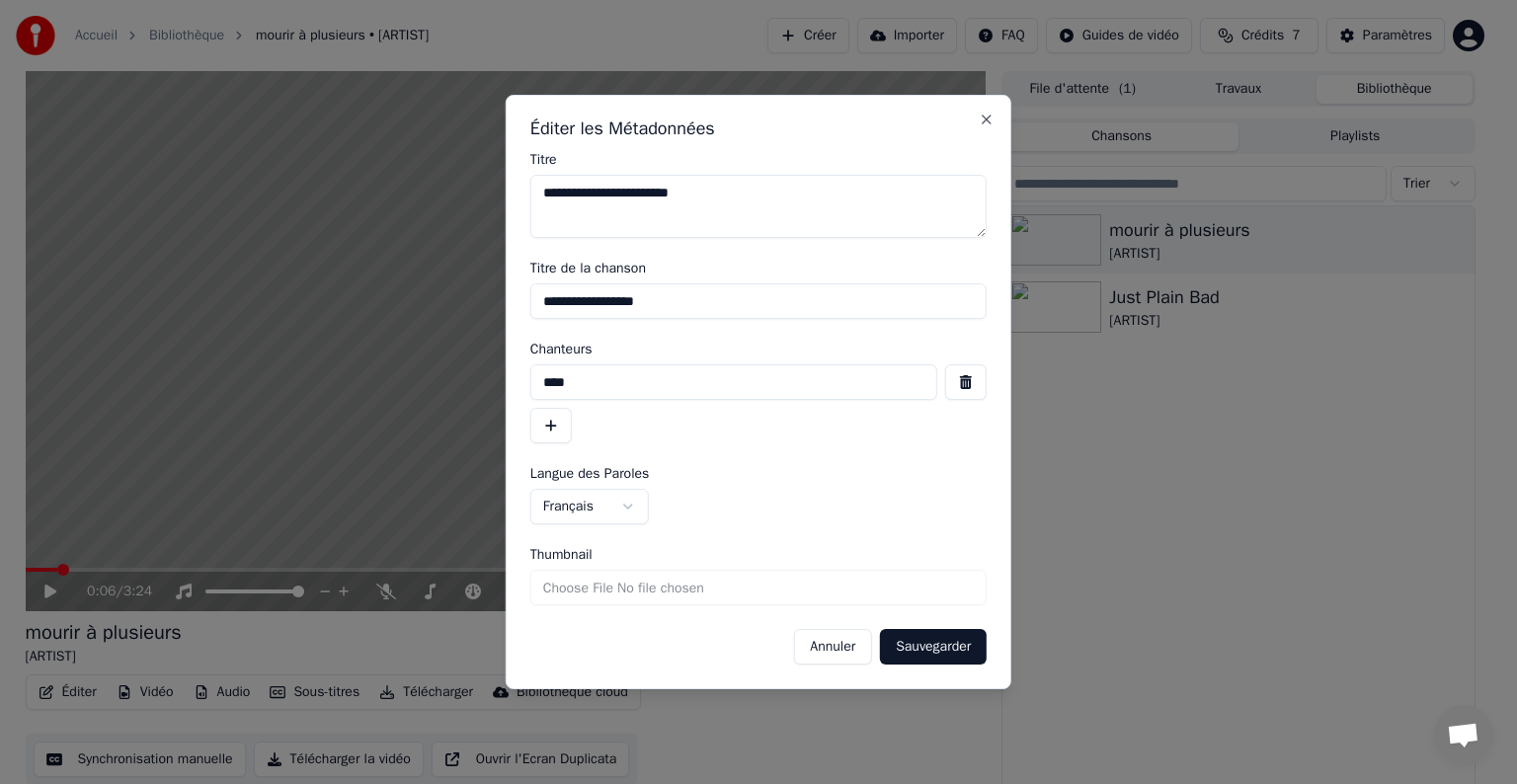 type on "**********" 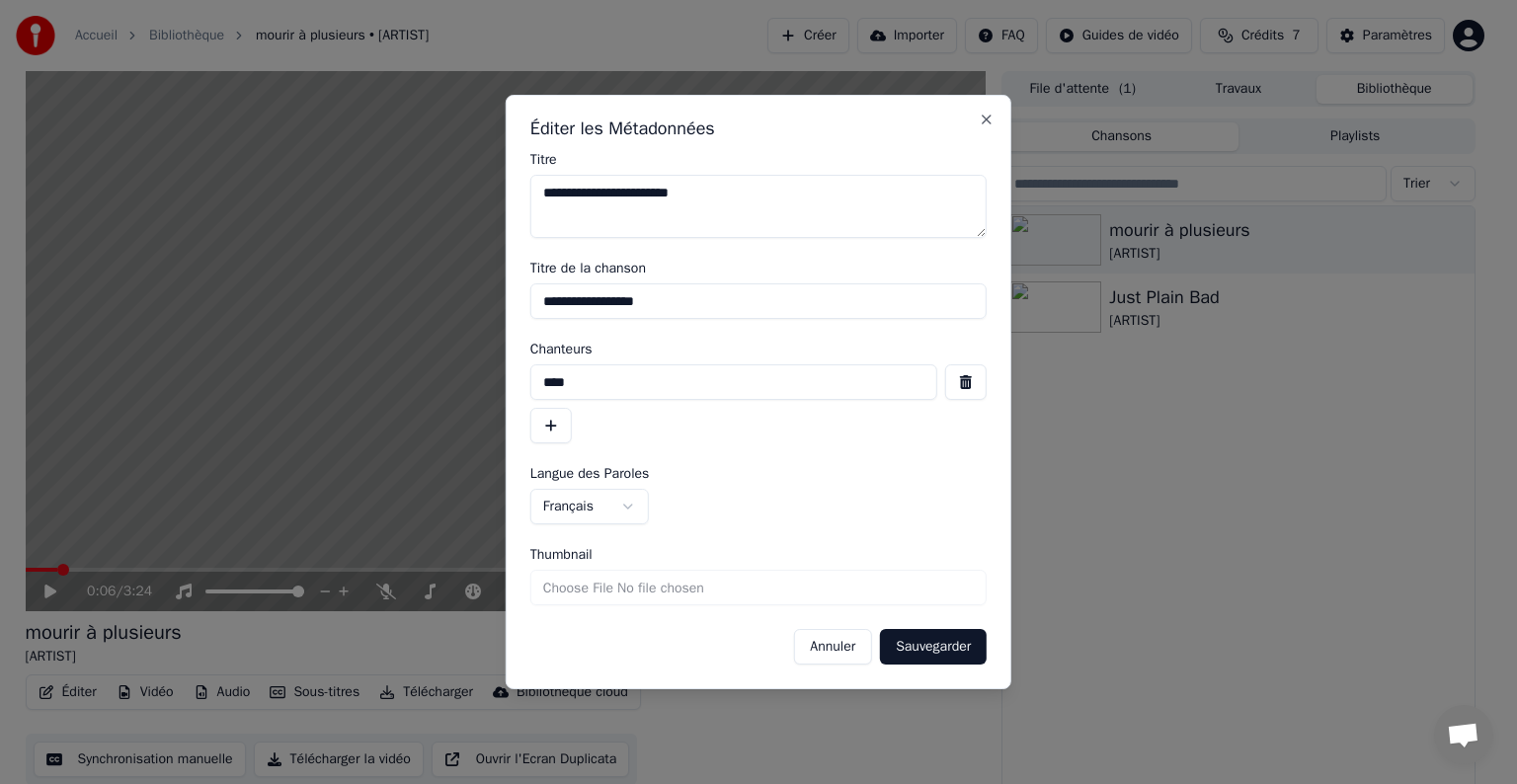 click on "**********" at bounding box center (758, 206) 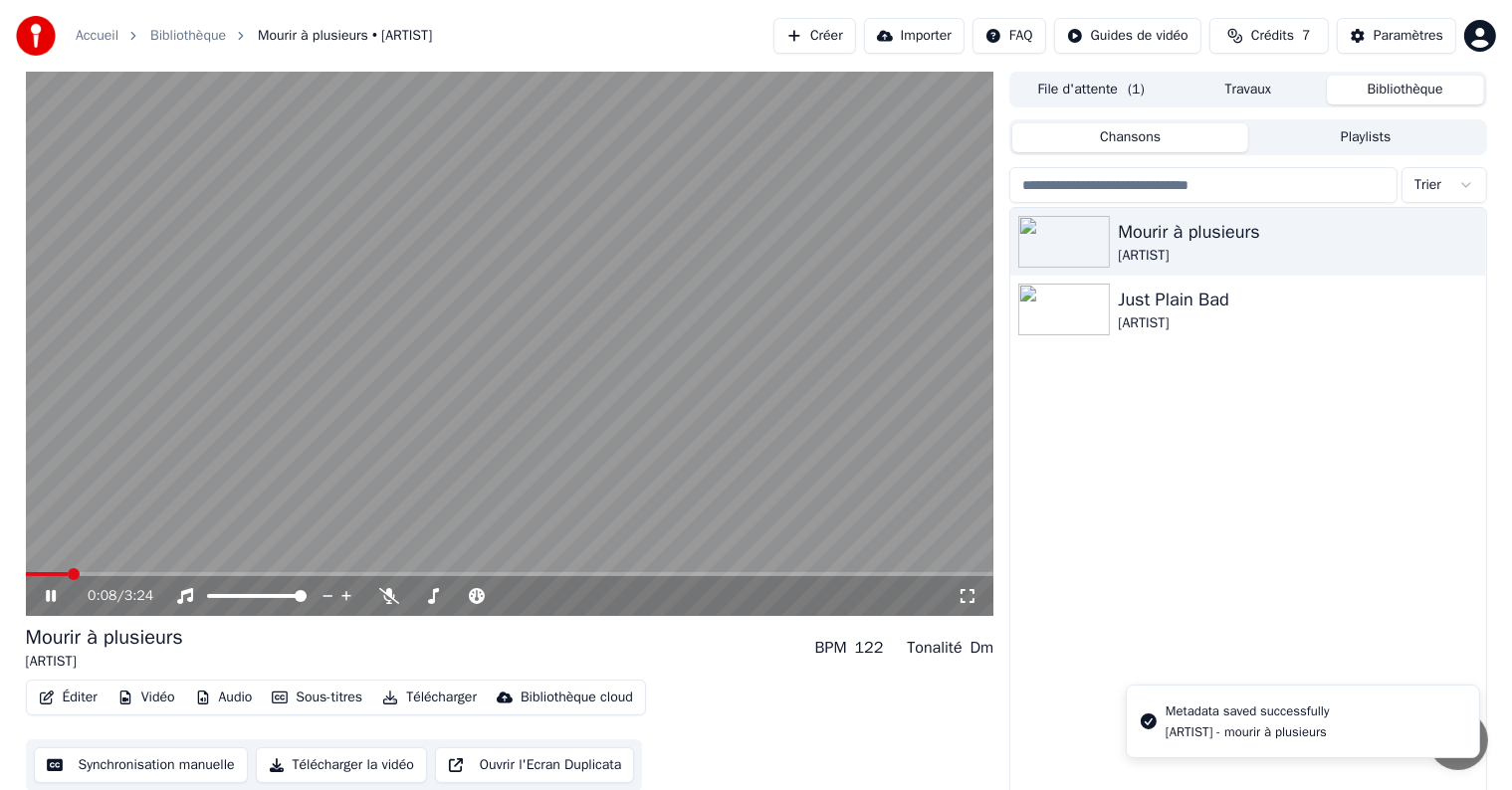 click 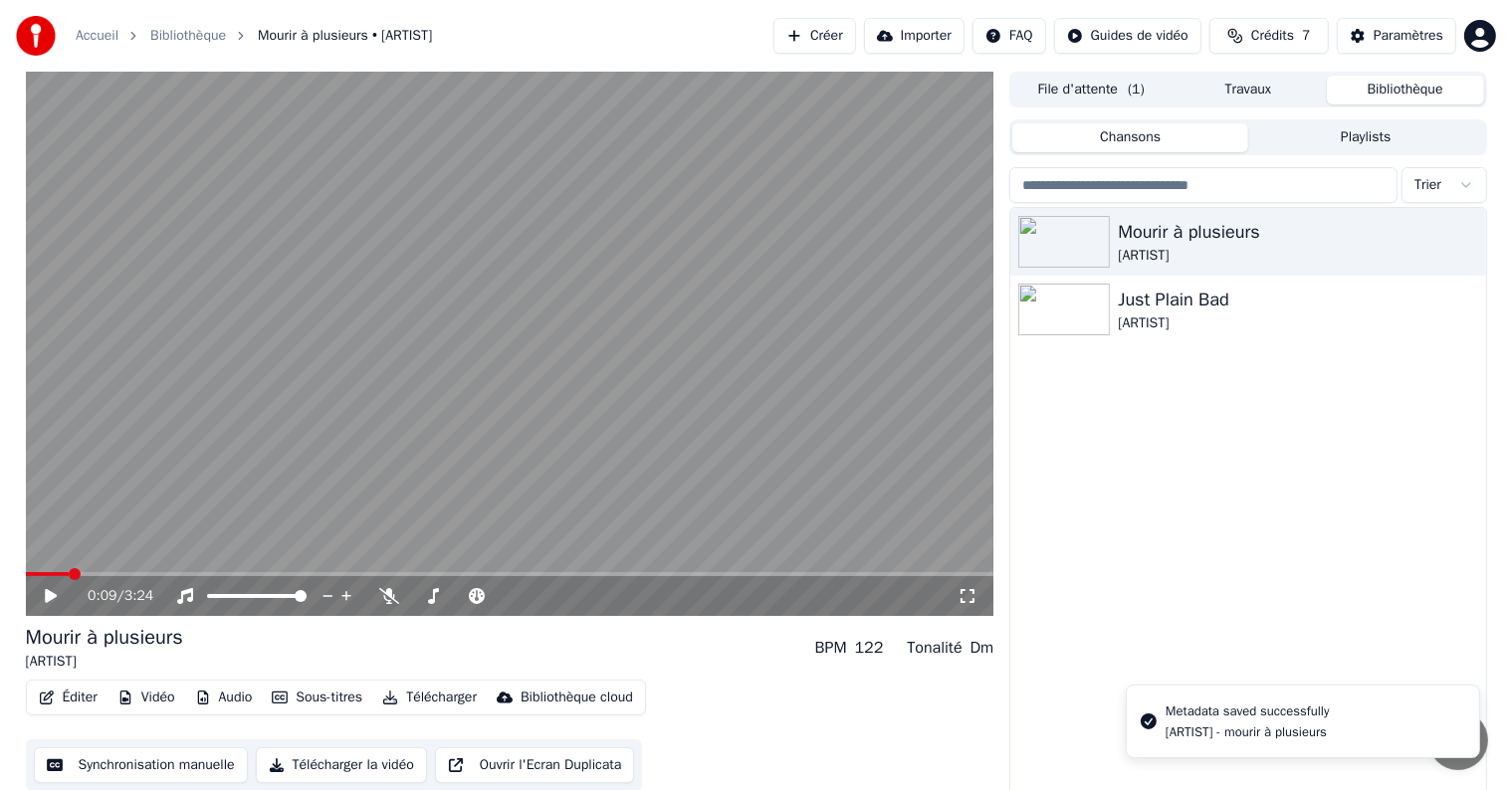 click on "Éditer" at bounding box center (68, 697) 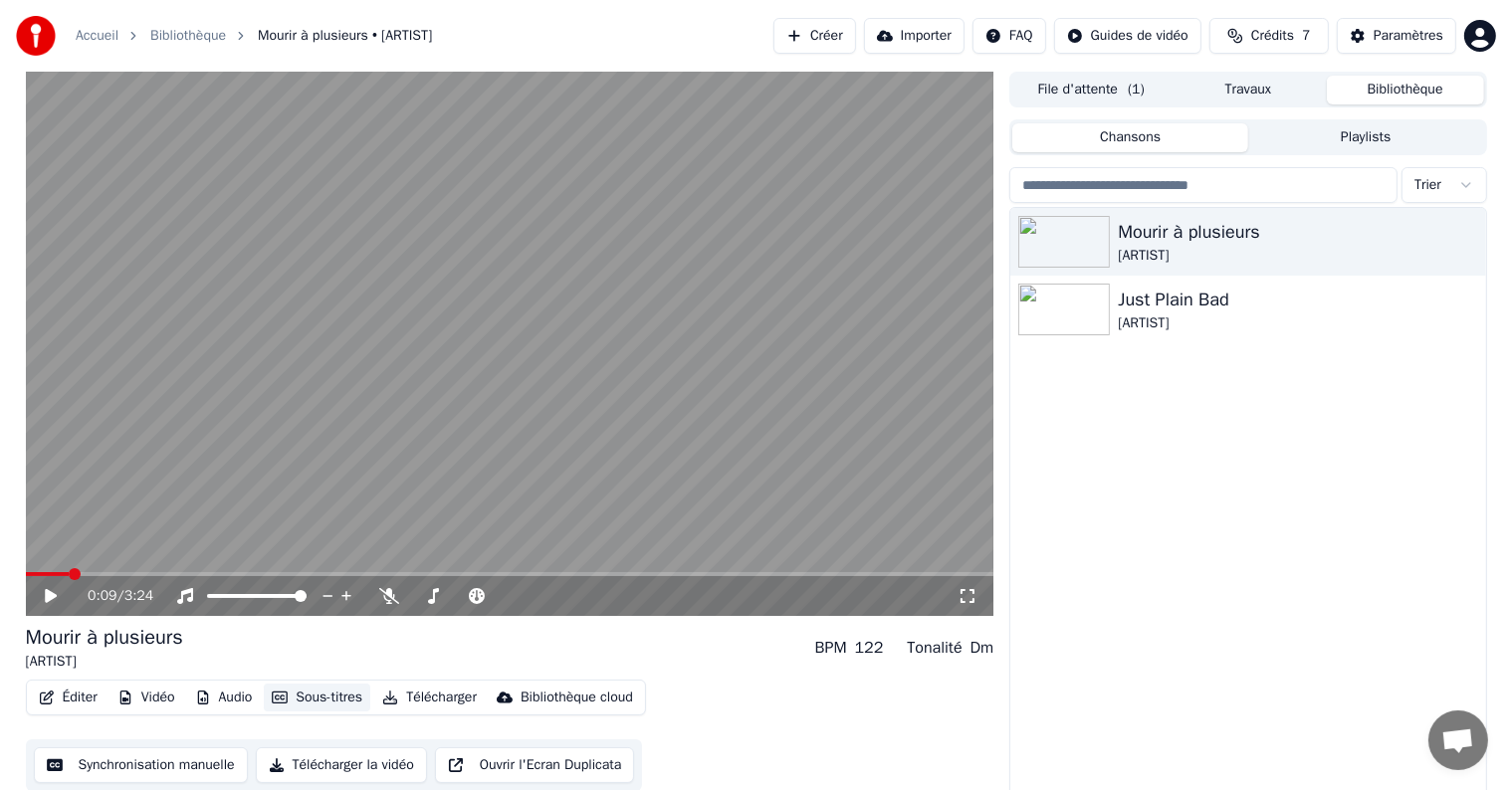 click on "Sous-titres" at bounding box center [317, 697] 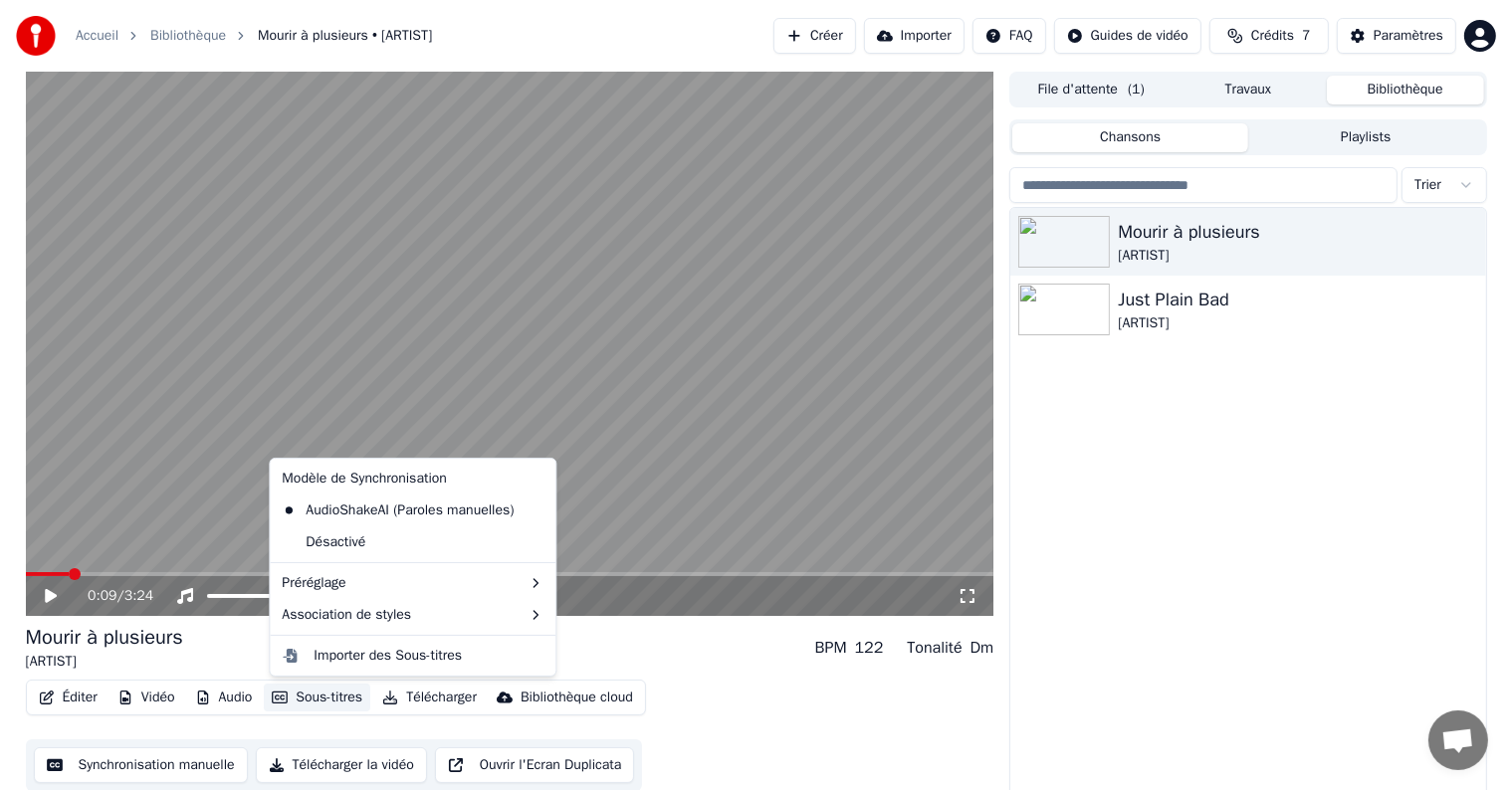 click on "Sous-titres" at bounding box center [317, 697] 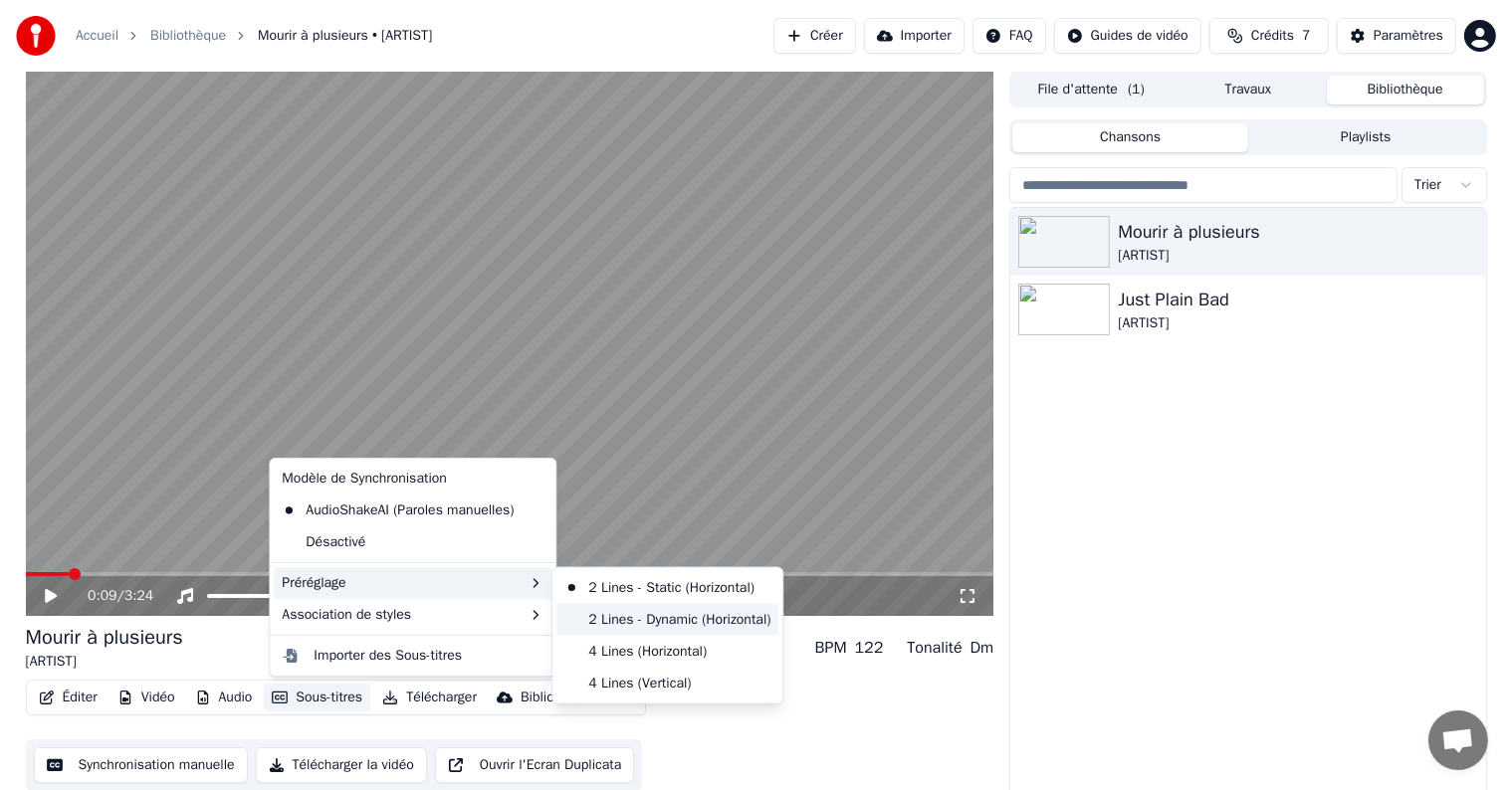 click on "2 Lines - Dynamic (Horizontal)" at bounding box center [667, 620] 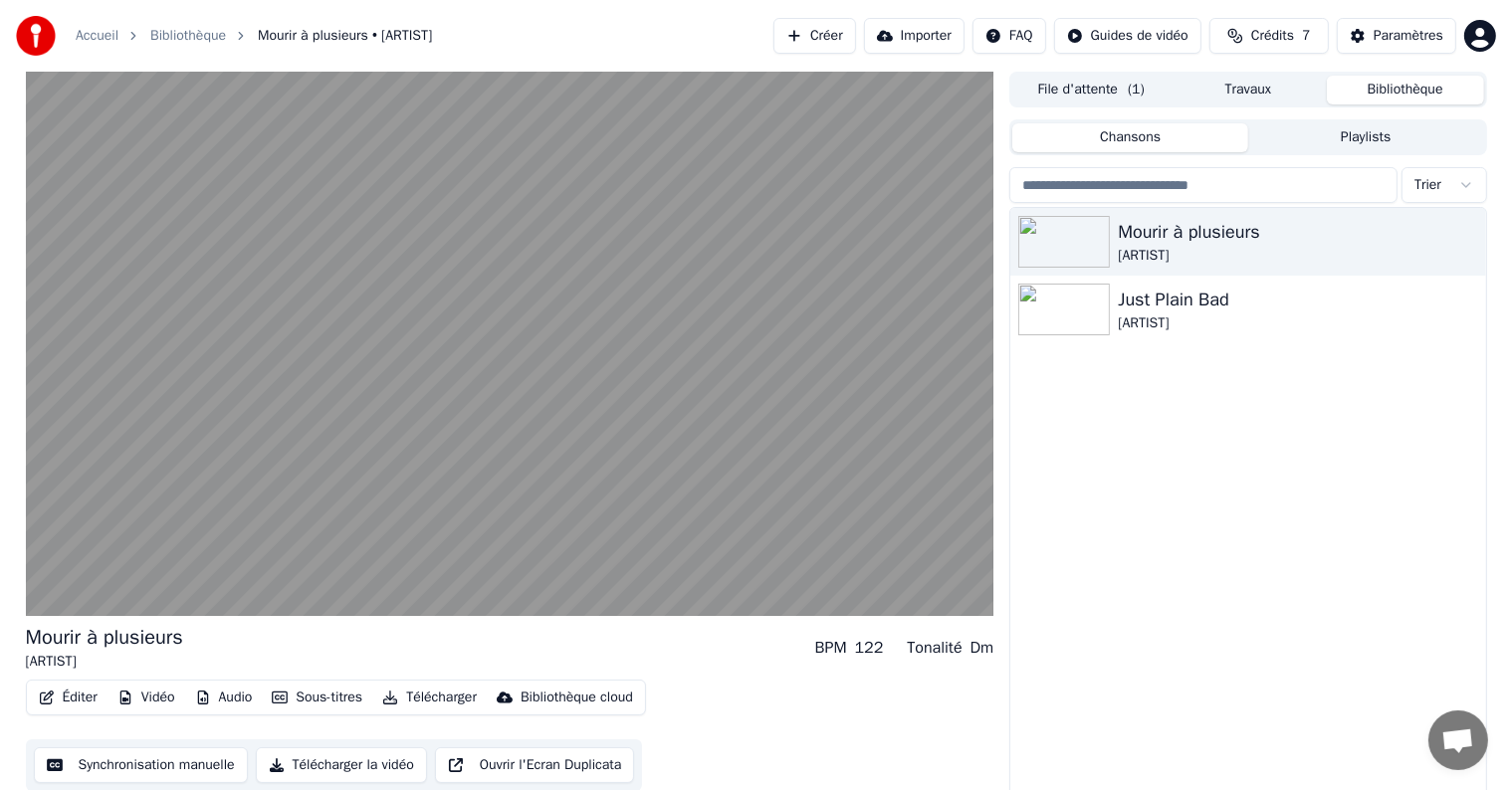 click on "Sous-titres" at bounding box center [317, 697] 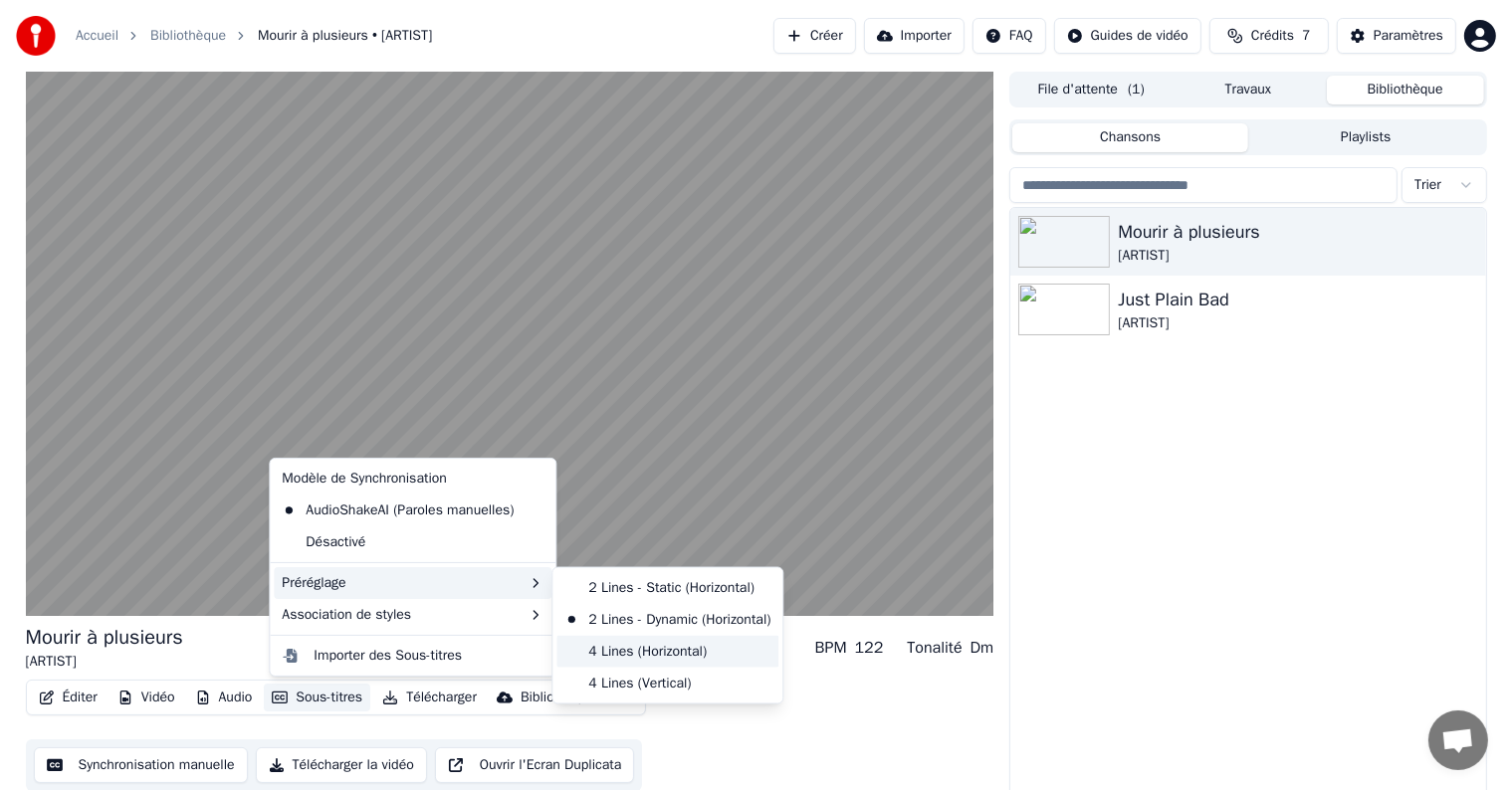 click on "4 Lines (Horizontal)" at bounding box center [667, 652] 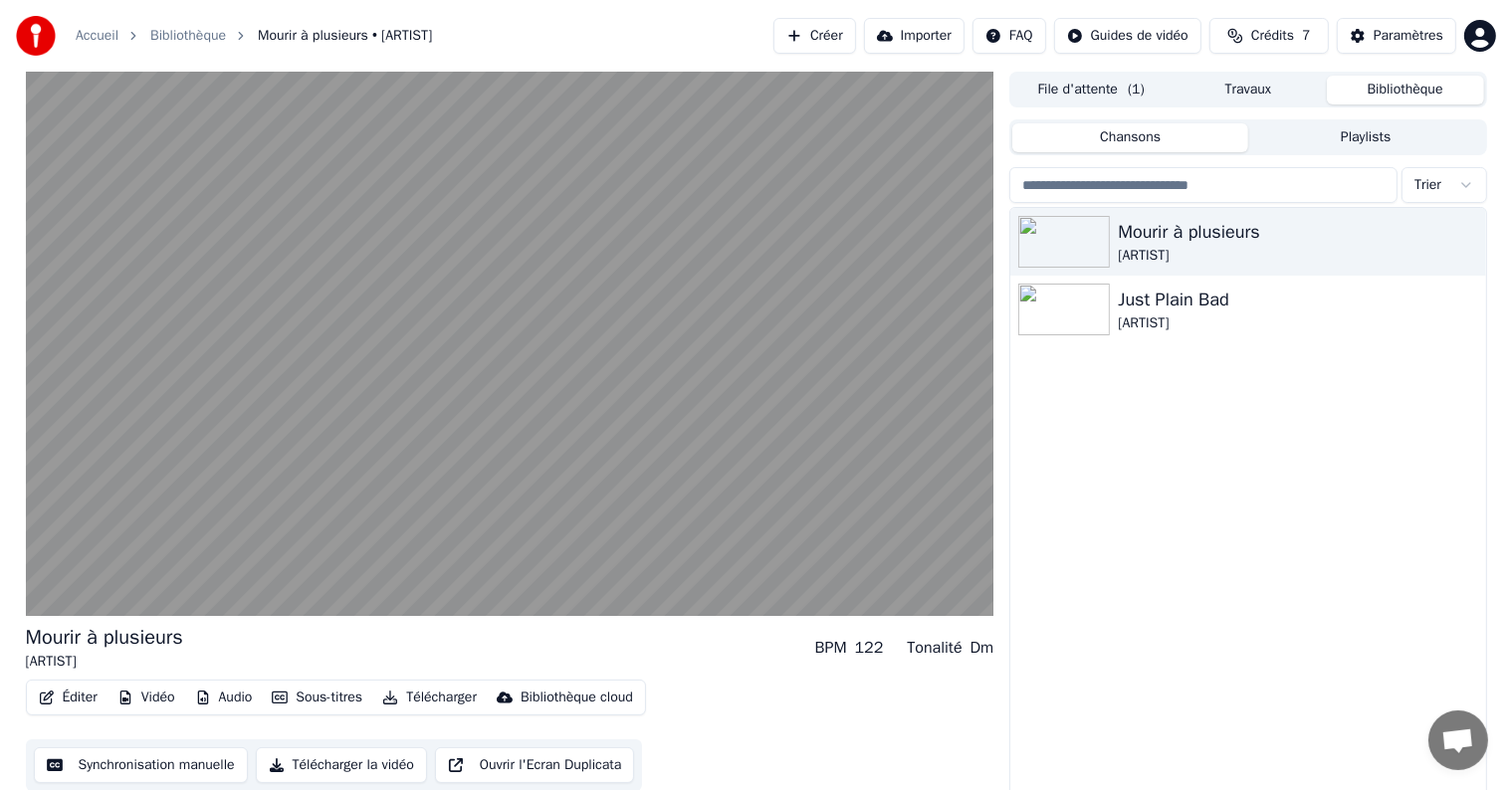click on "Sous-titres" at bounding box center [317, 697] 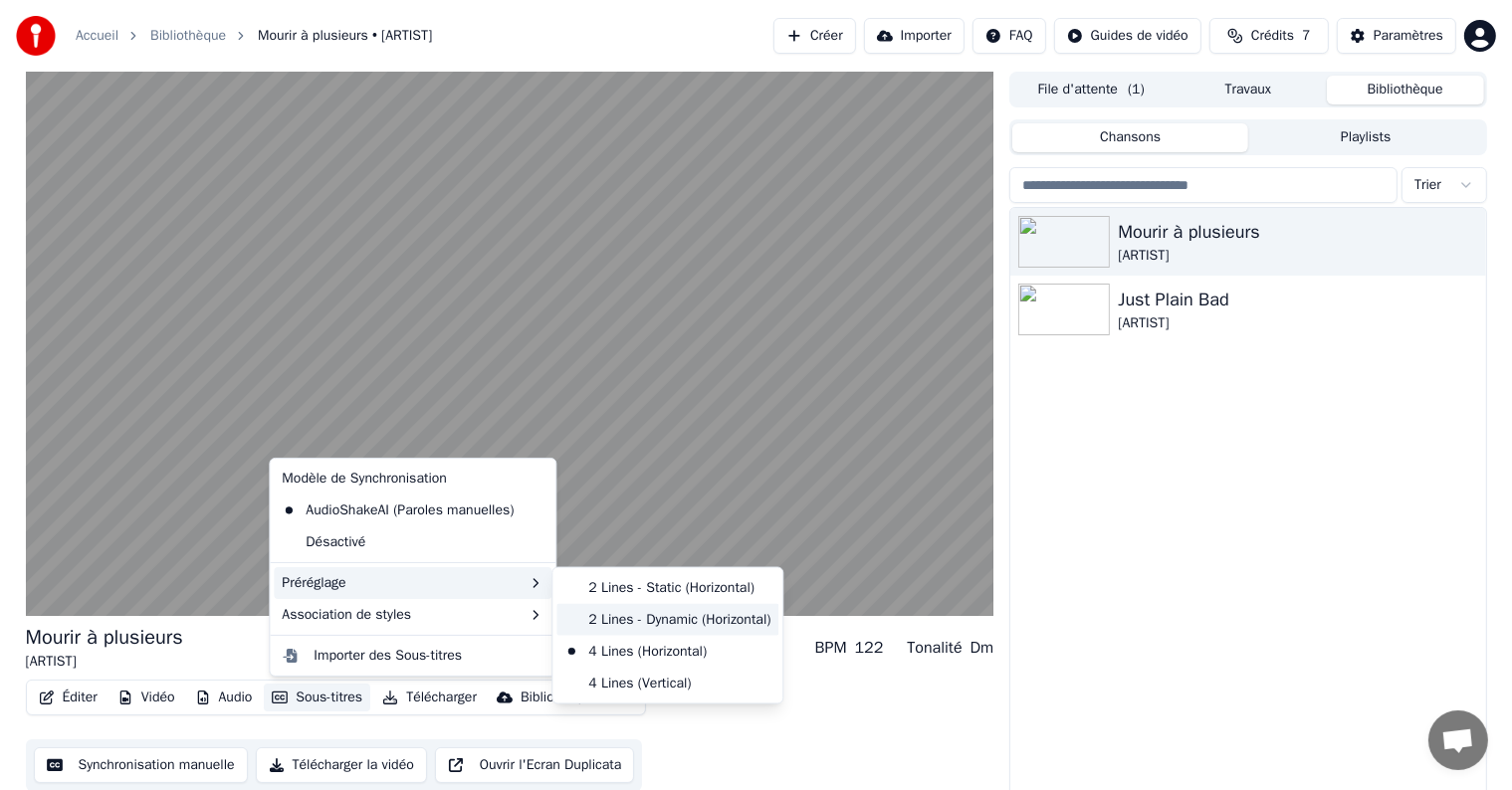 click on "2 Lines - Dynamic (Horizontal)" at bounding box center [667, 620] 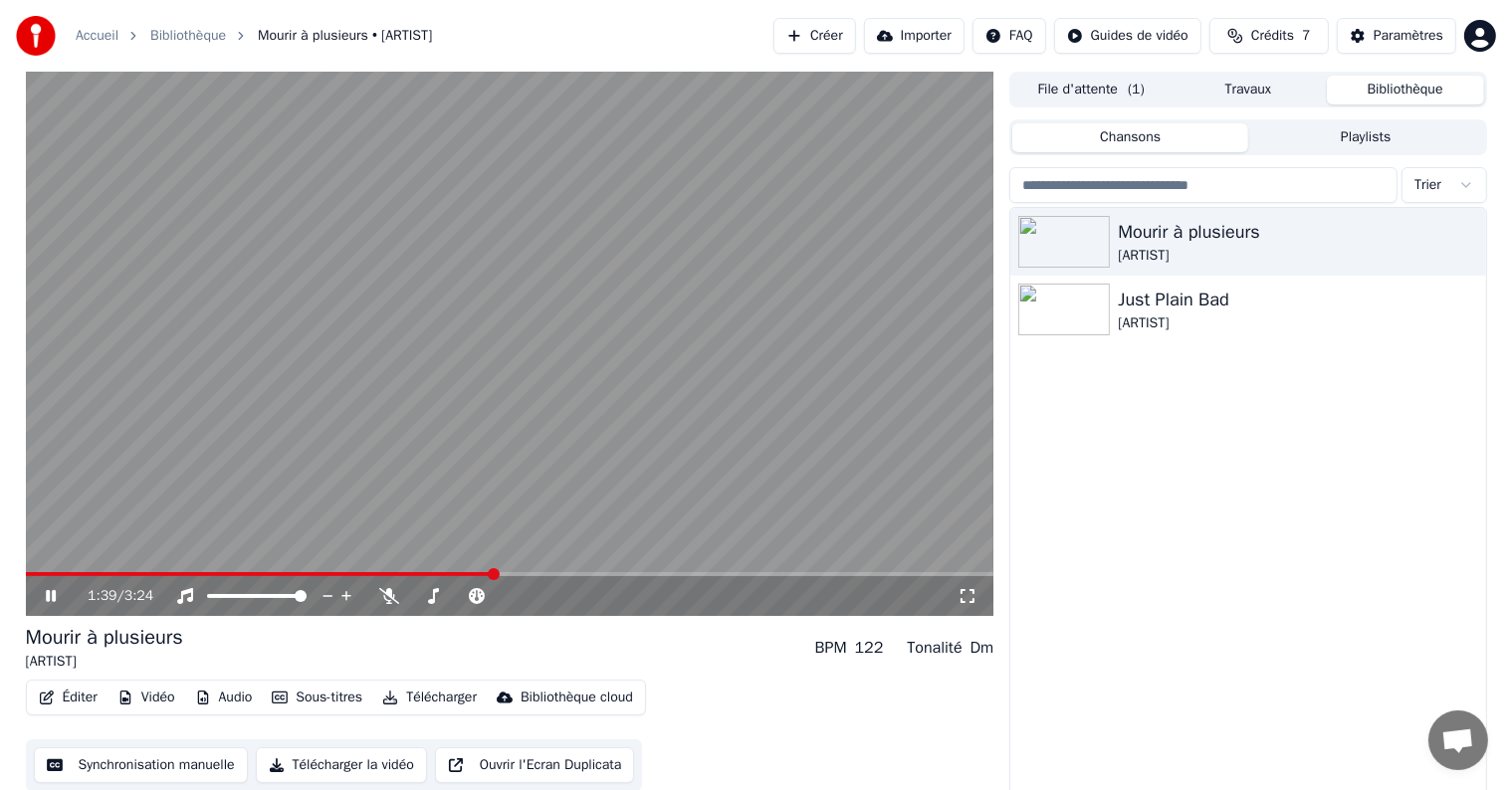 click 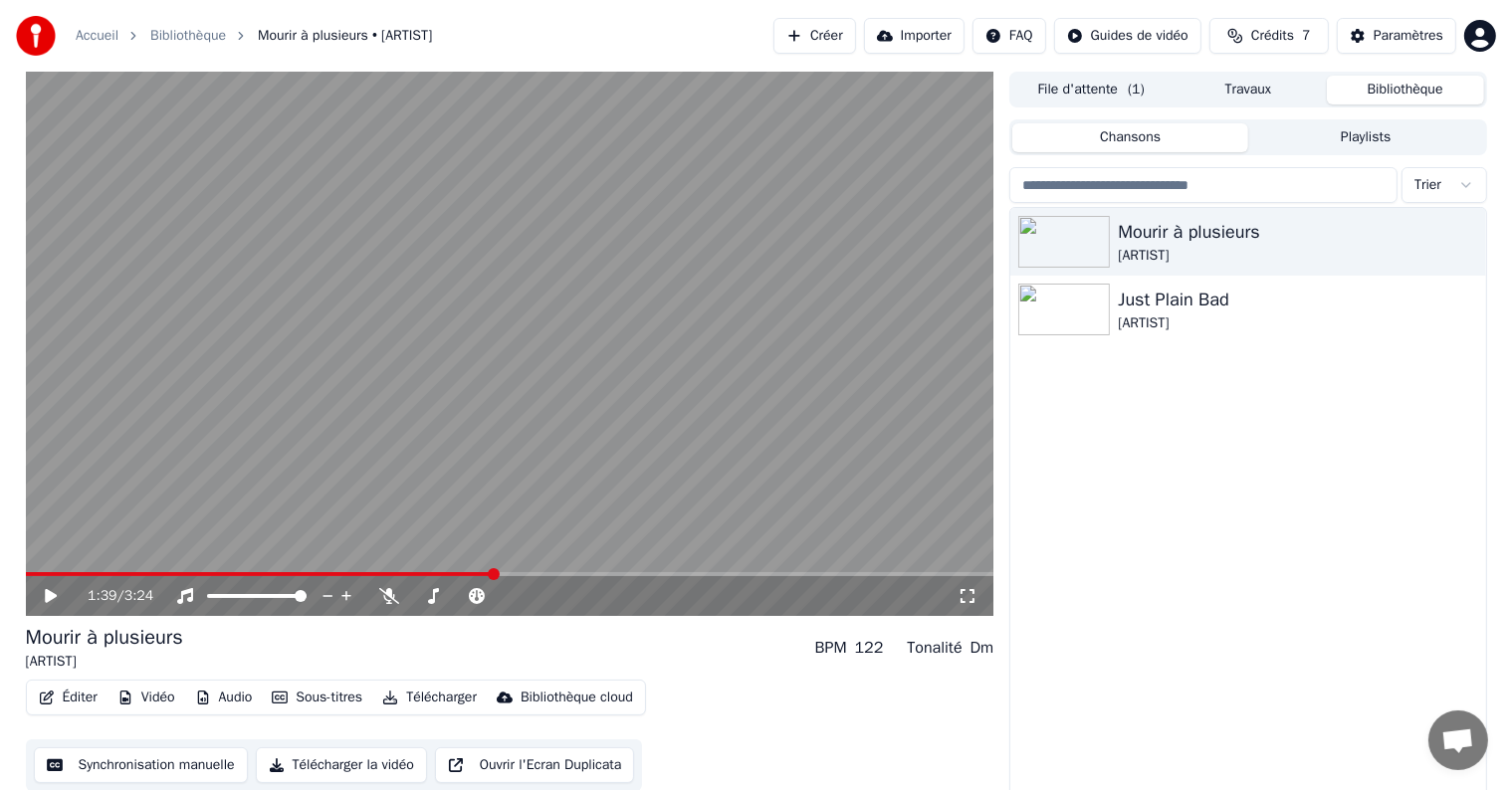 scroll, scrollTop: 9, scrollLeft: 0, axis: vertical 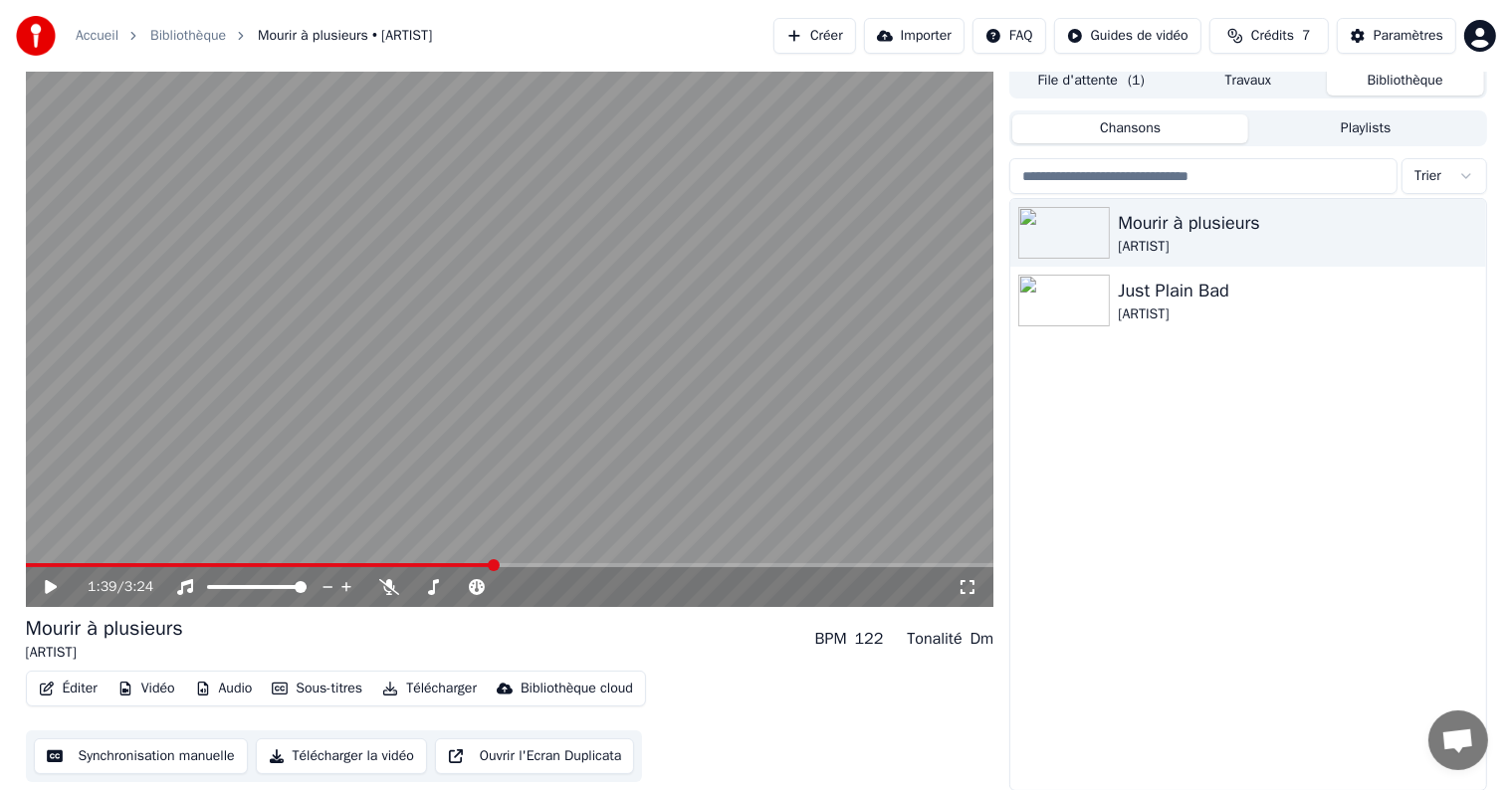 click on "Éditer Vidéo Audio Sous-titres Télécharger Bibliothèque cloud Synchronisation manuelle Télécharger la vidéo Ouvrir l'Ecran Duplicata" at bounding box center [510, 726] 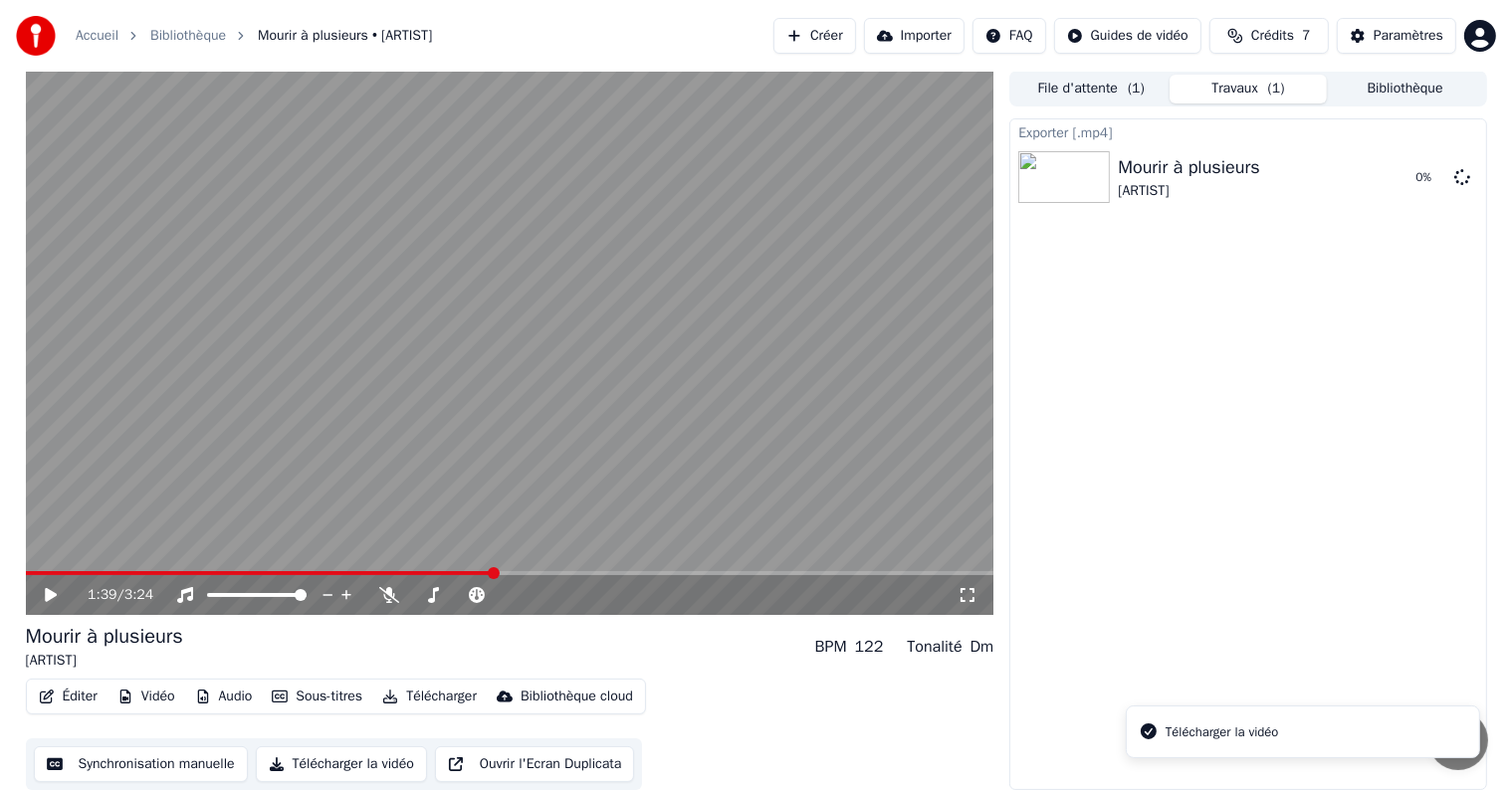 scroll, scrollTop: 1, scrollLeft: 0, axis: vertical 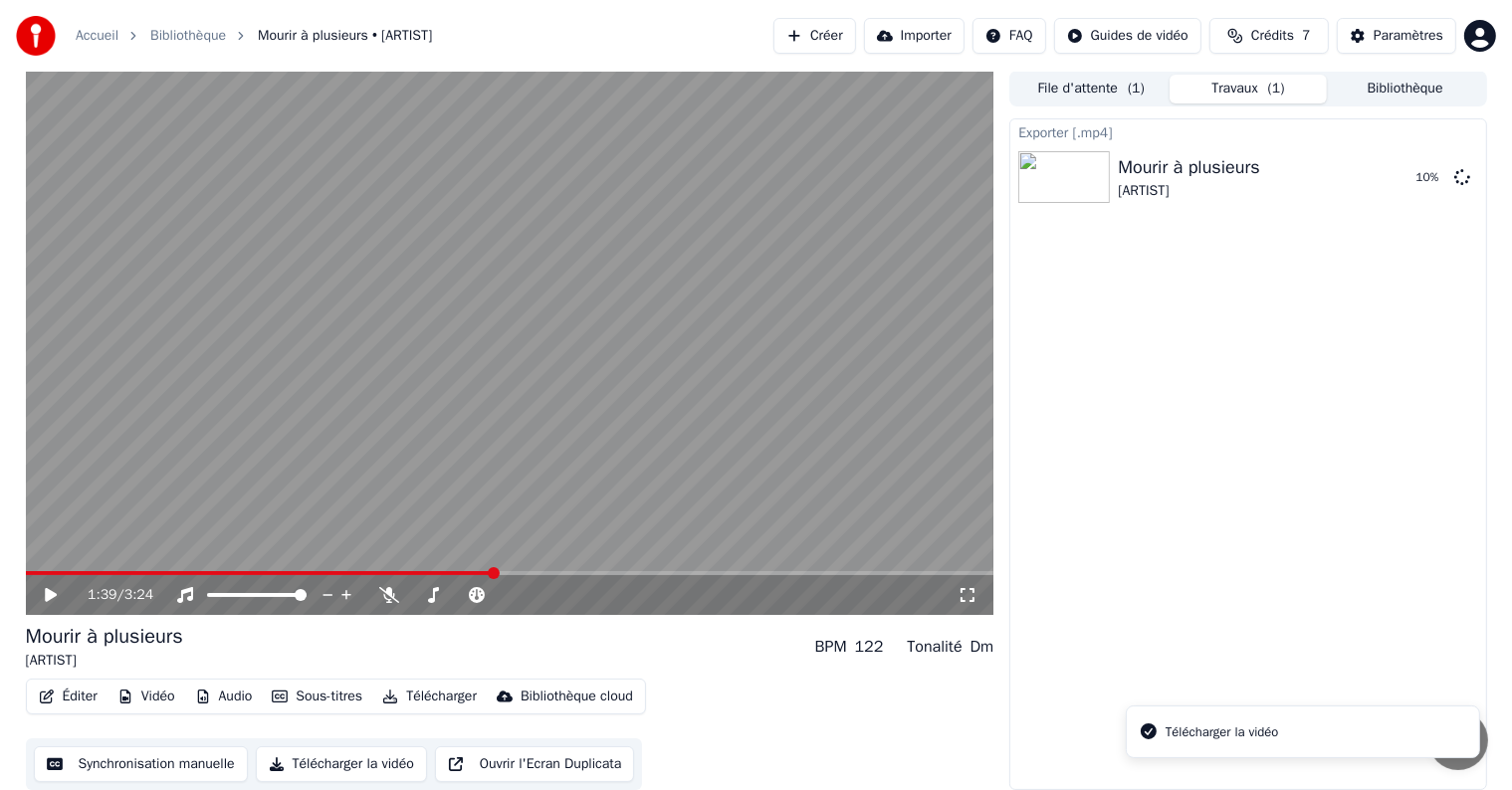 click 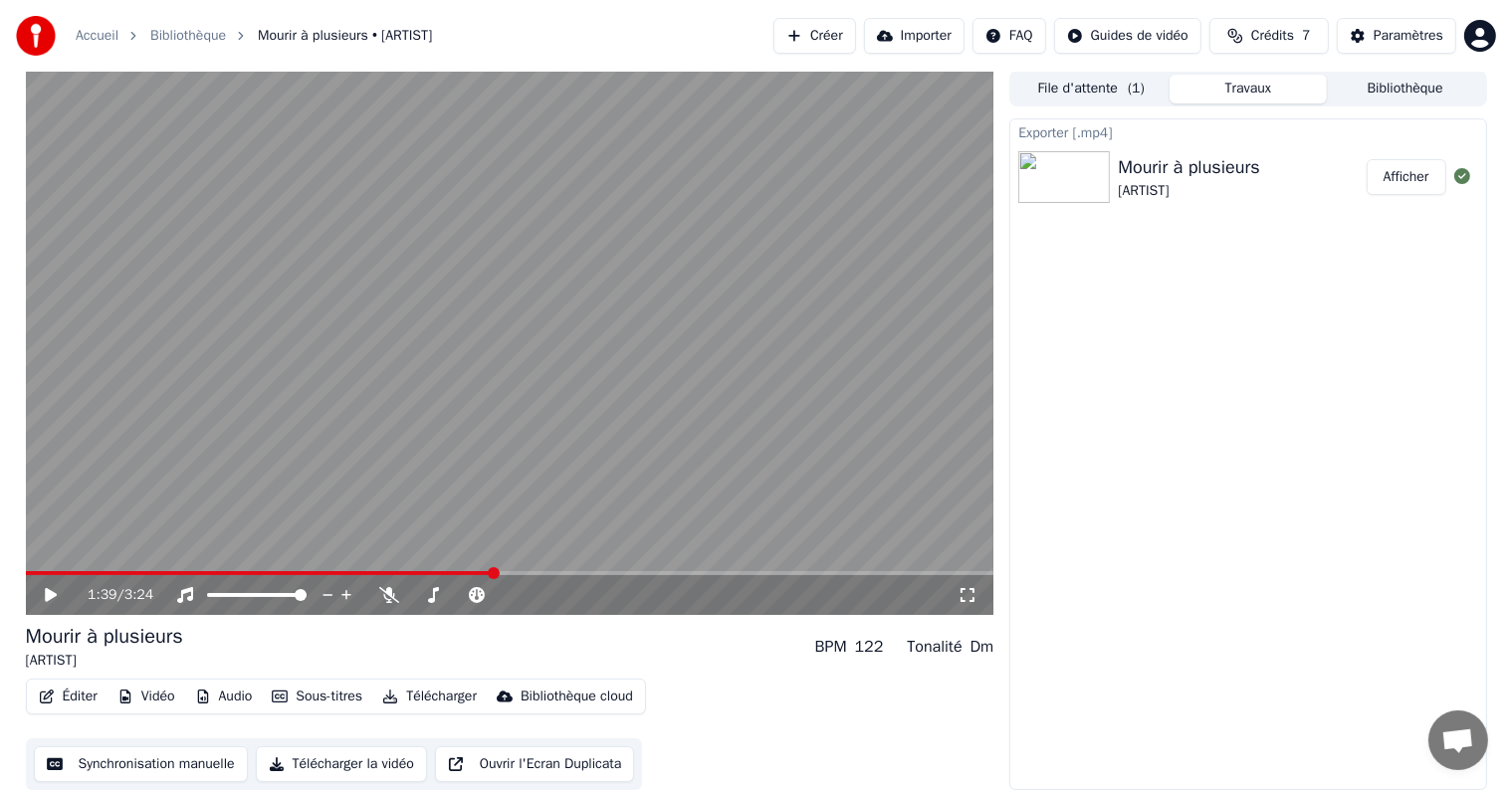click on "Afficher" at bounding box center [1406, 177] 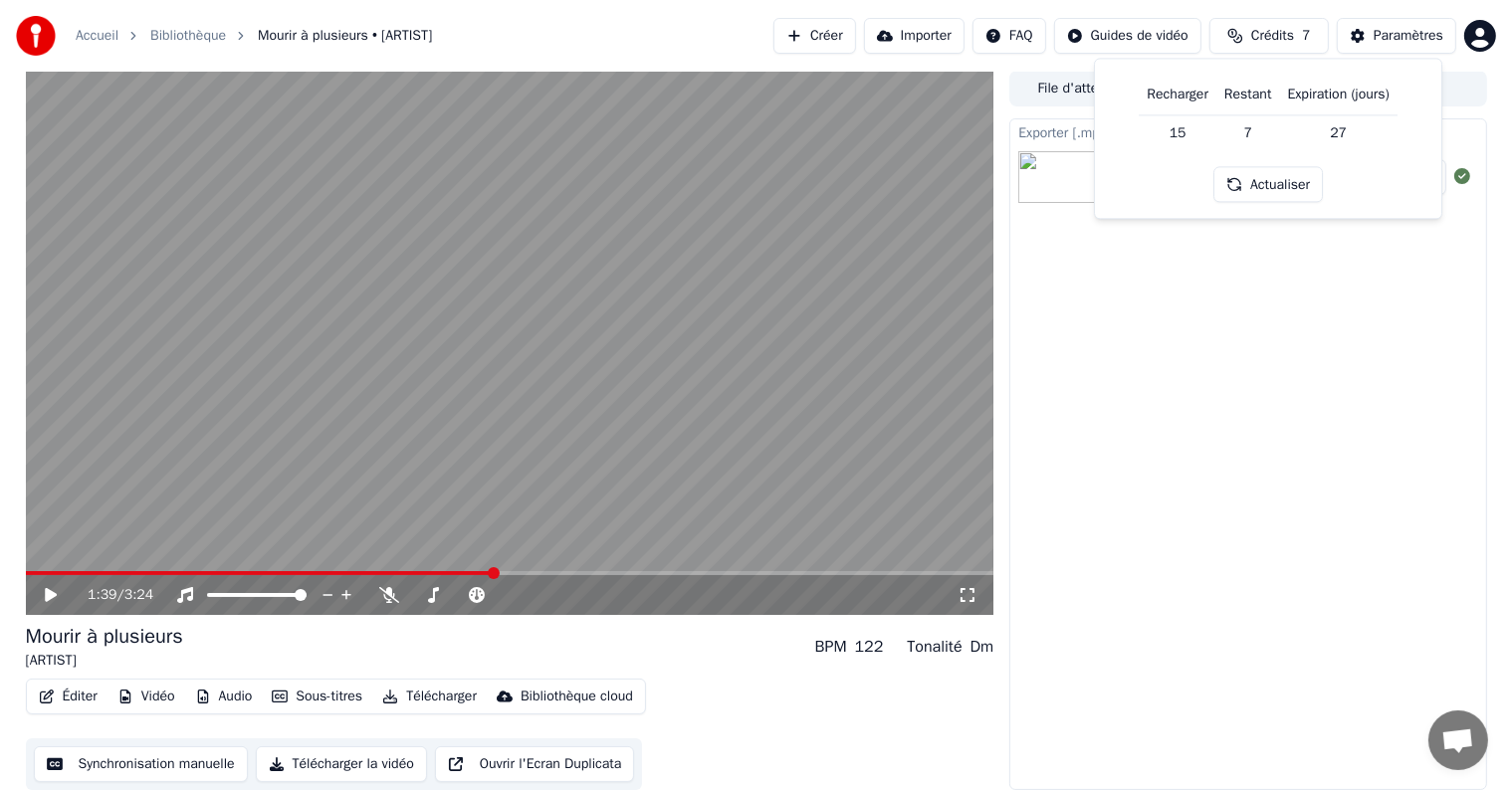 click on "15" at bounding box center (1179, 132) 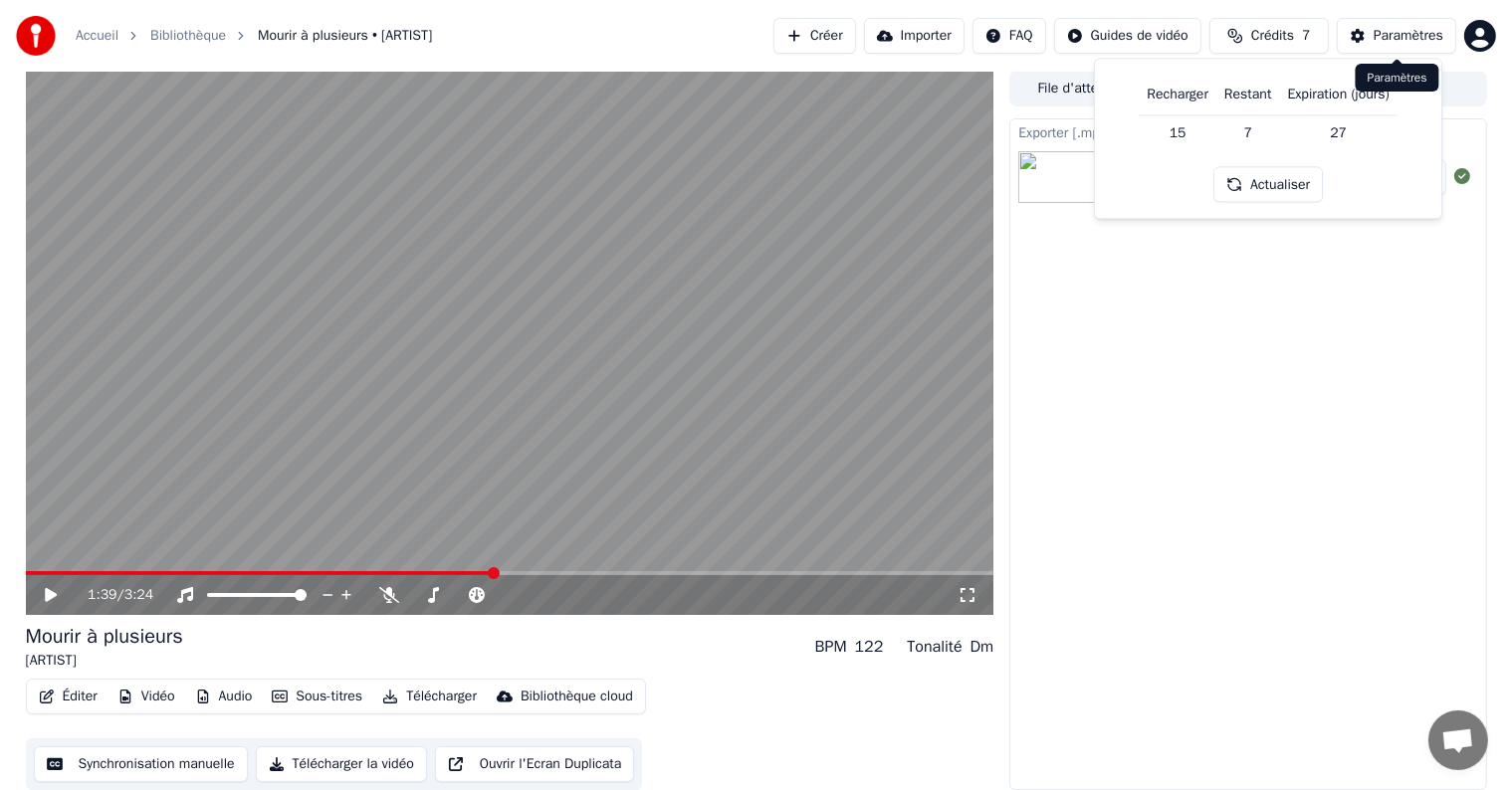 click on "Paramètres" at bounding box center (1408, 36) 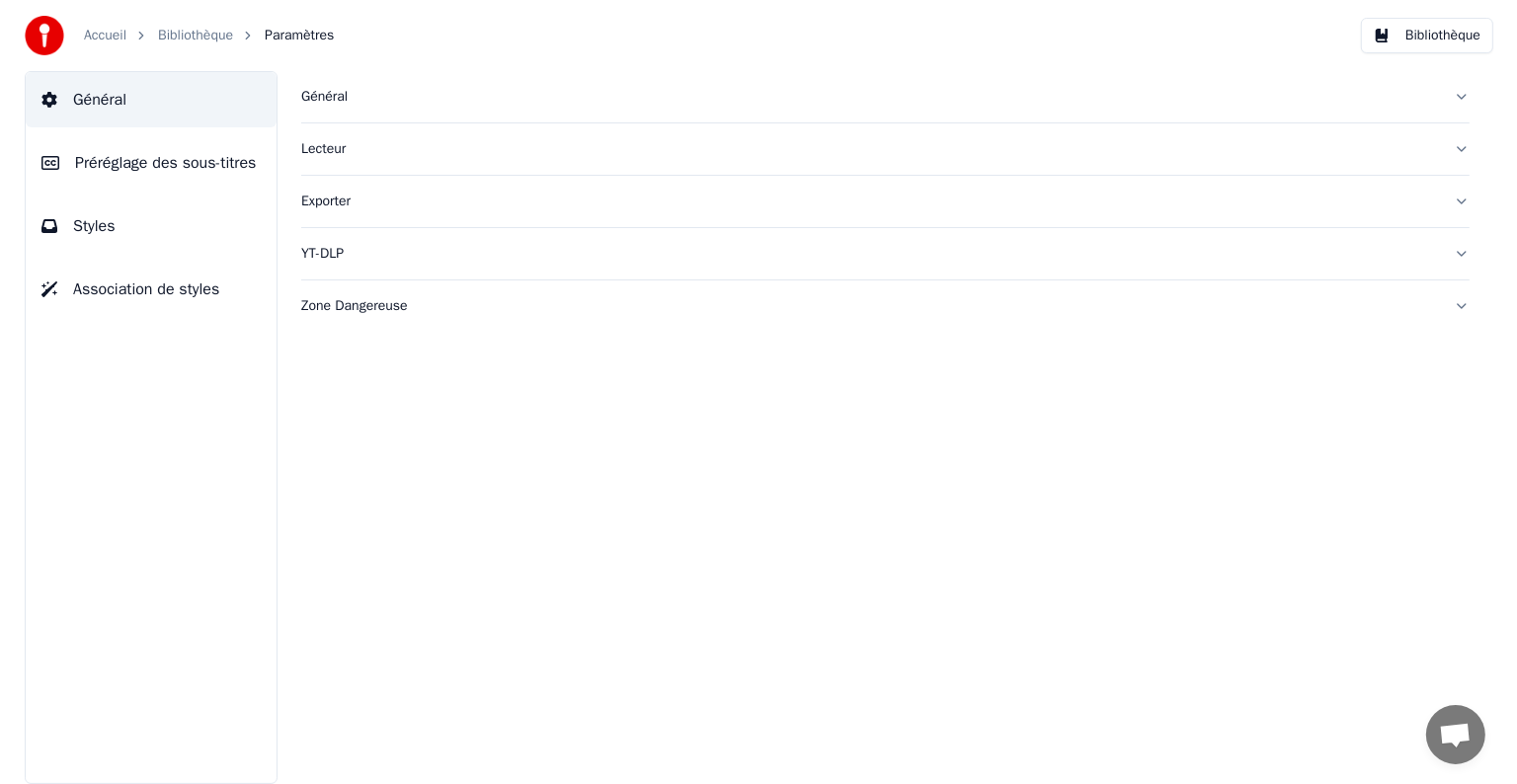 scroll, scrollTop: 0, scrollLeft: 0, axis: both 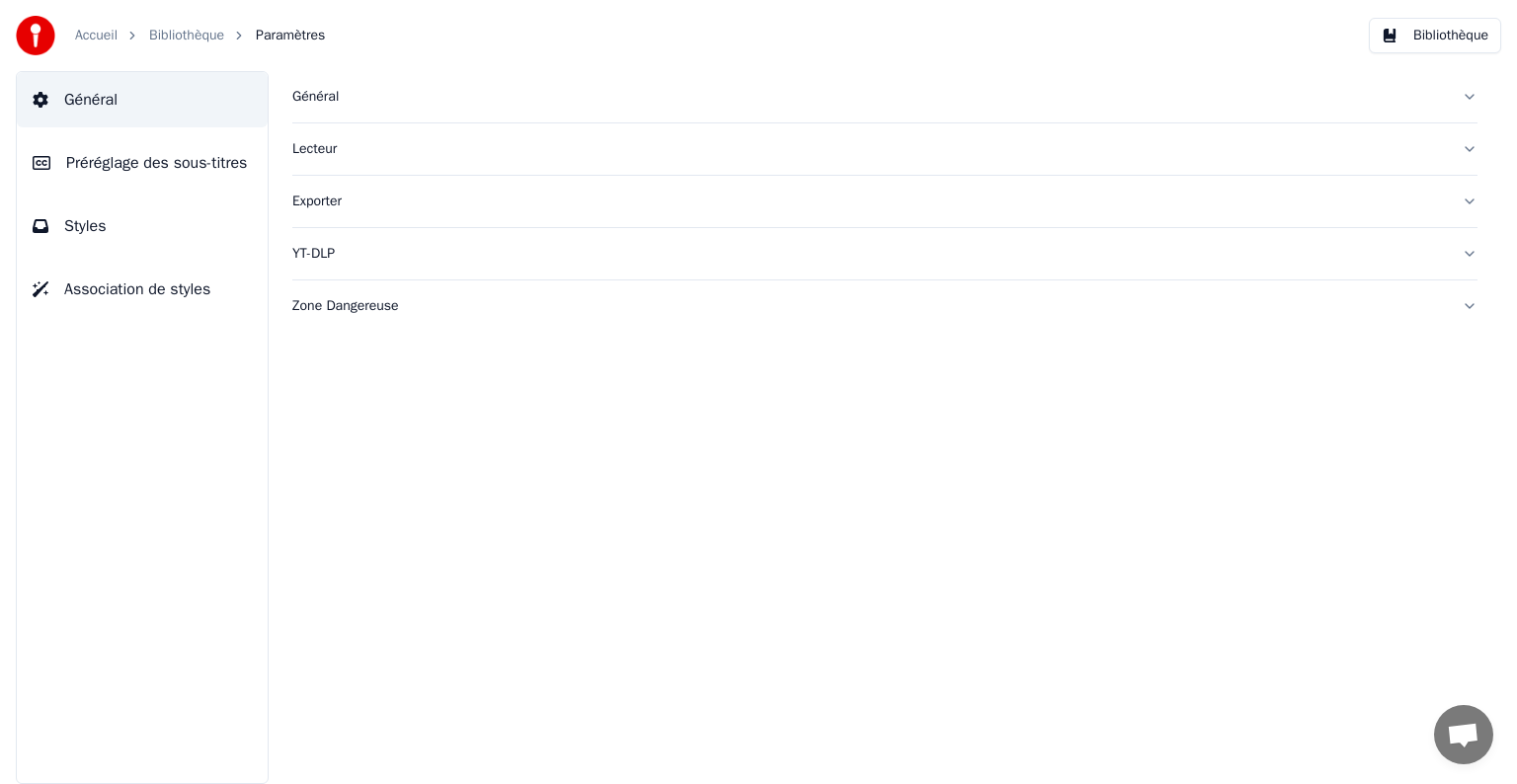 click on "Exporter" at bounding box center (869, 201) 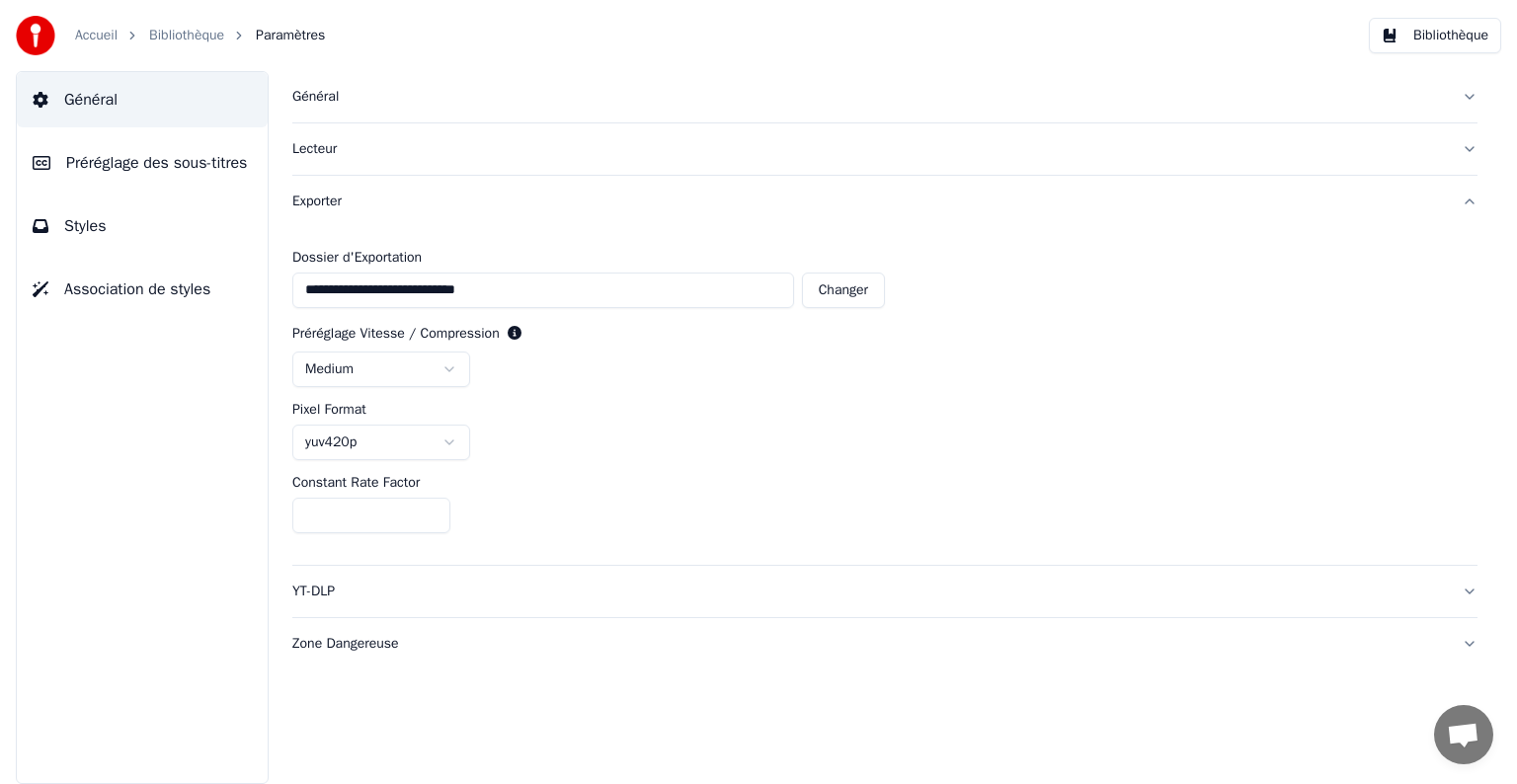 click on "Général" at bounding box center [869, 97] 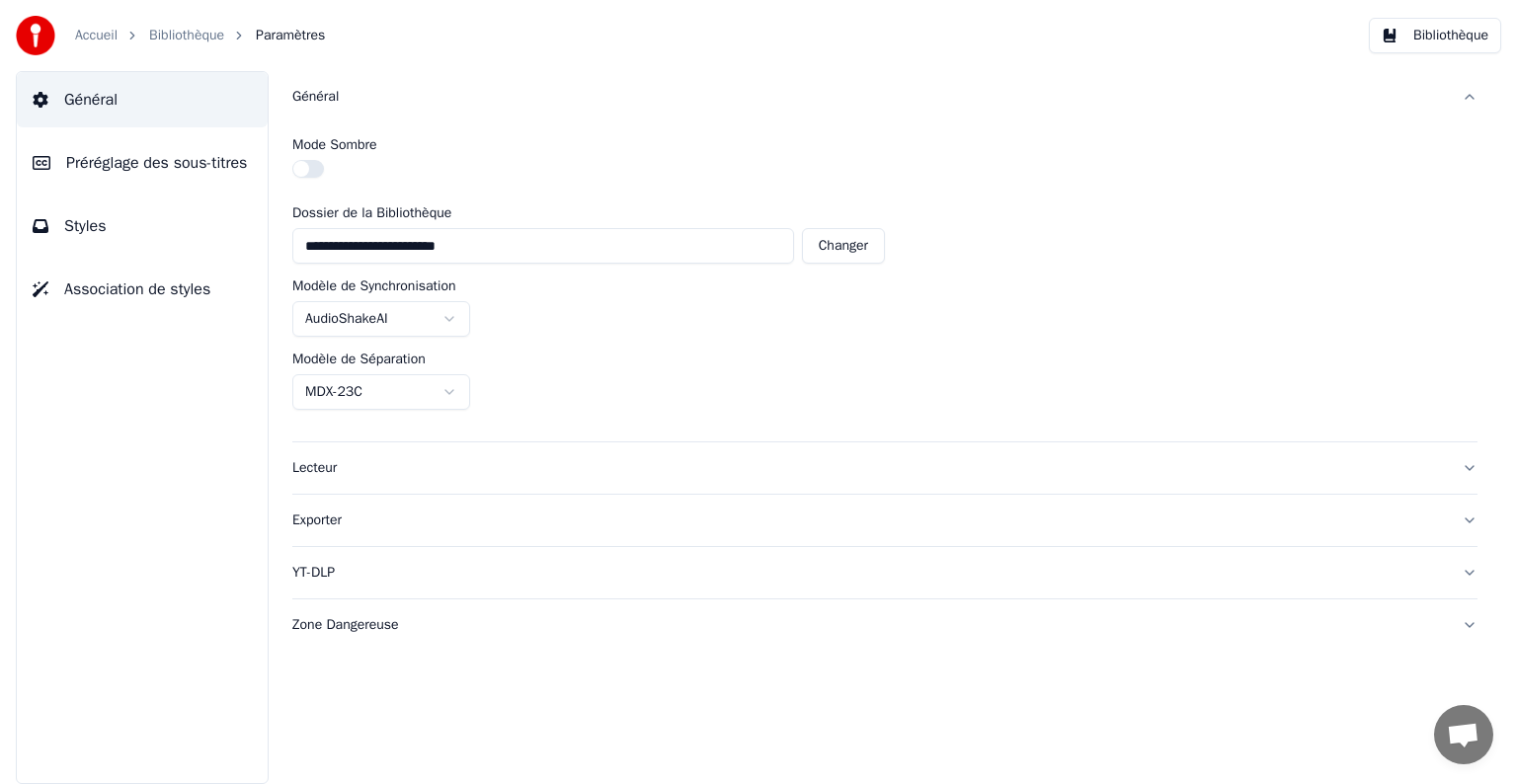 click on "Bibliothèque" at bounding box center [187, 36] 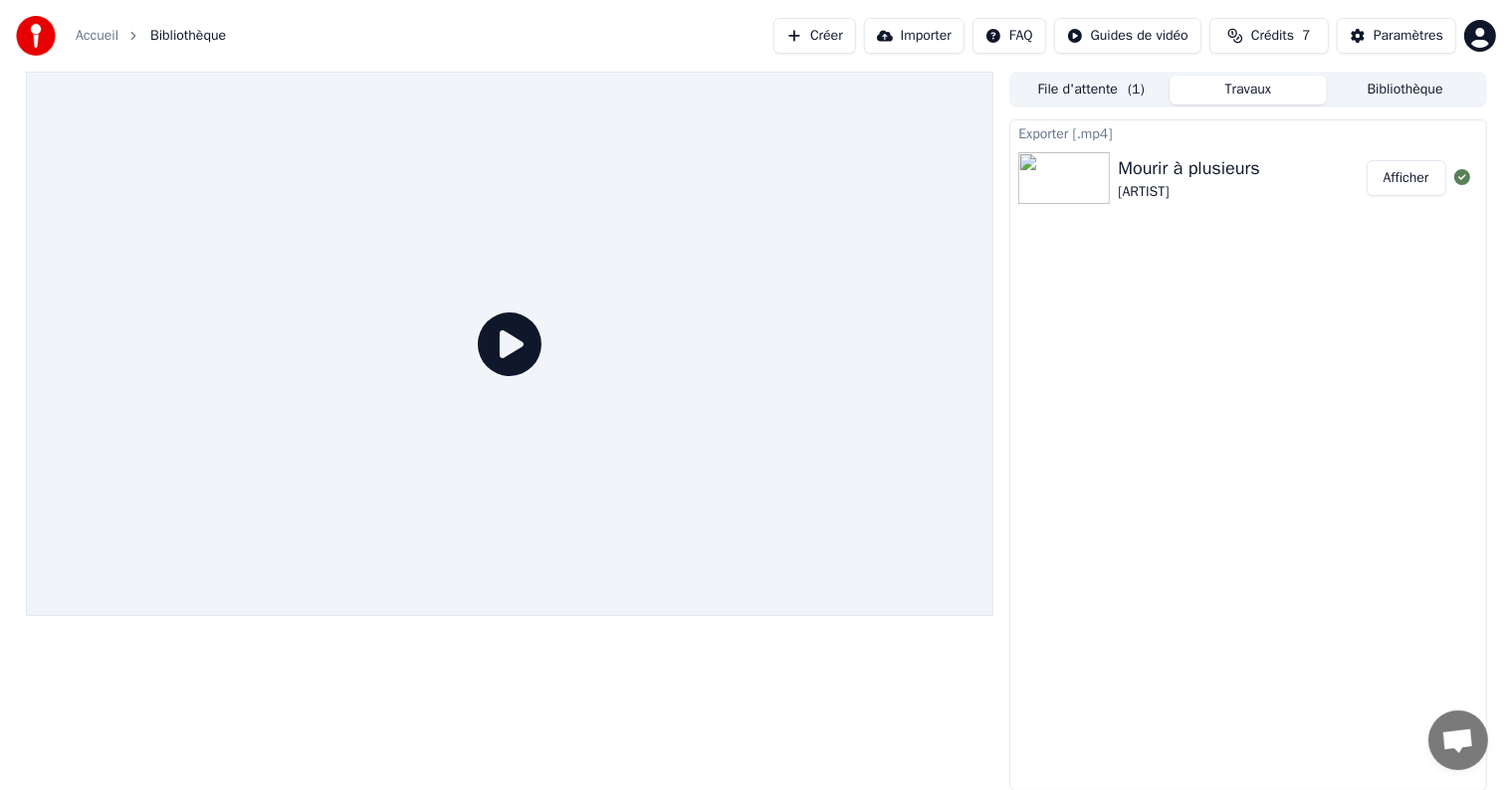 click on "Mourir à plusieurs" at bounding box center [1188, 168] 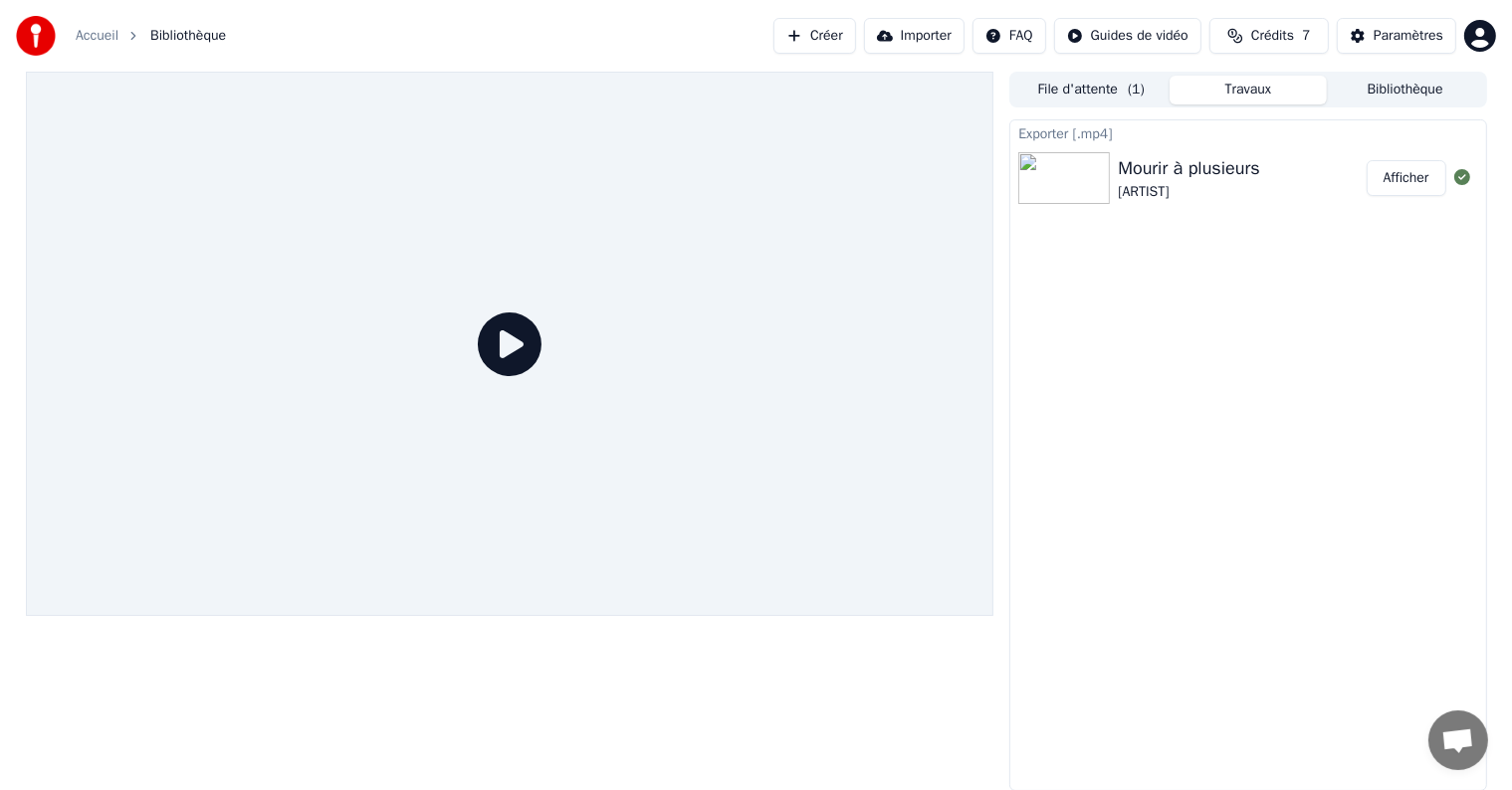 click on "Travaux" at bounding box center [1248, 90] 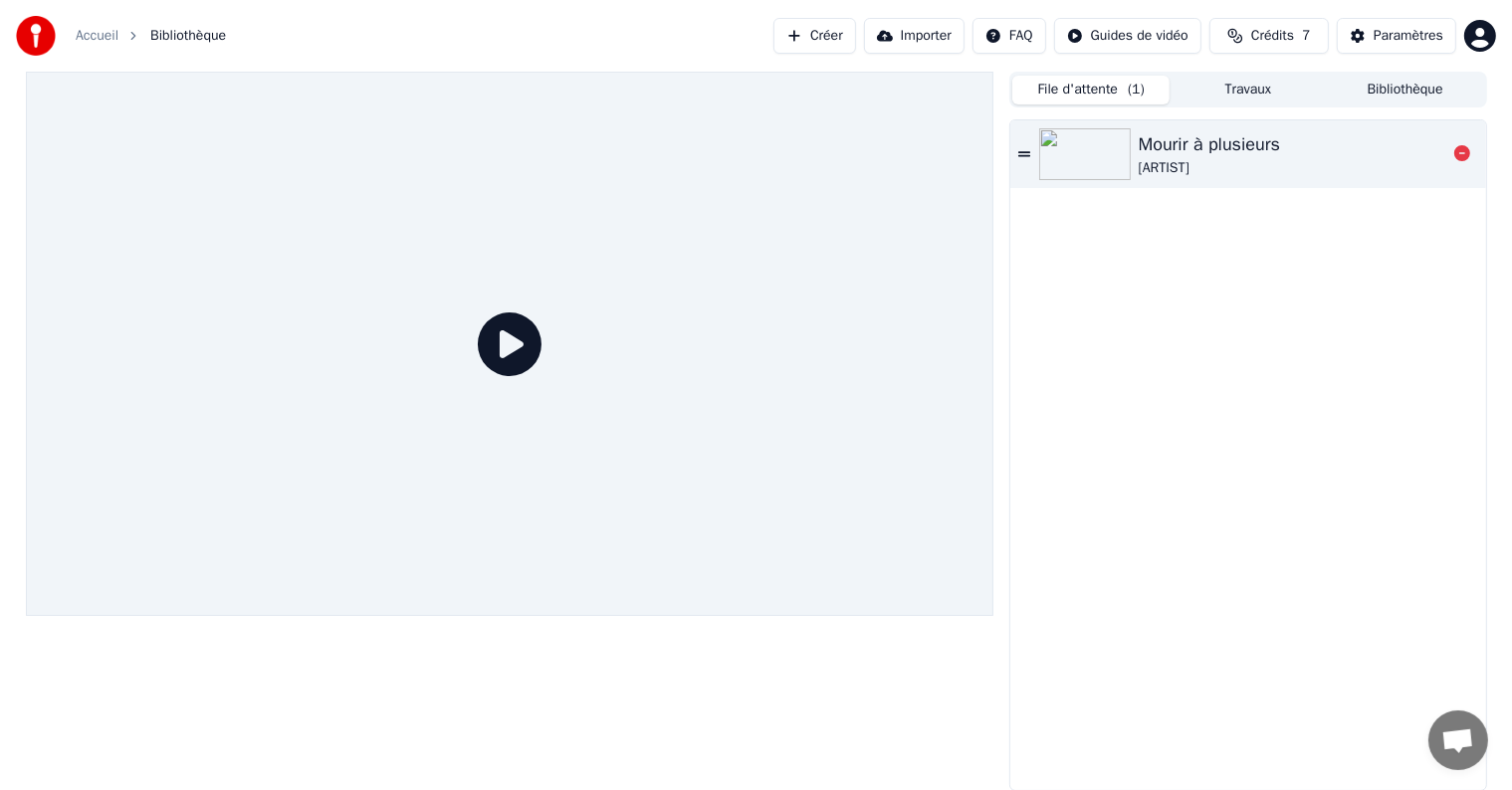 click at bounding box center (1085, 154) 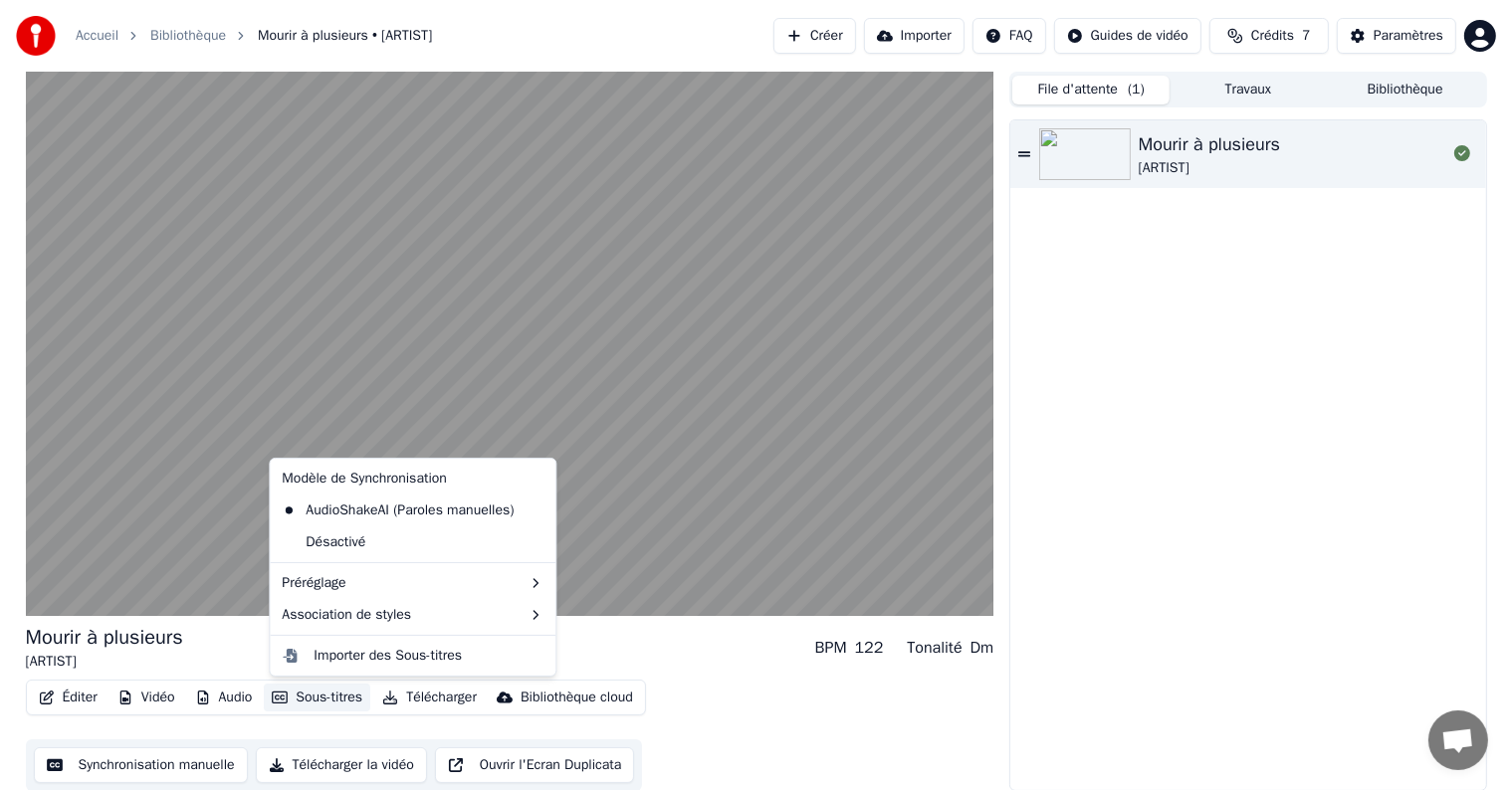 click on "Sous-titres" at bounding box center (317, 697) 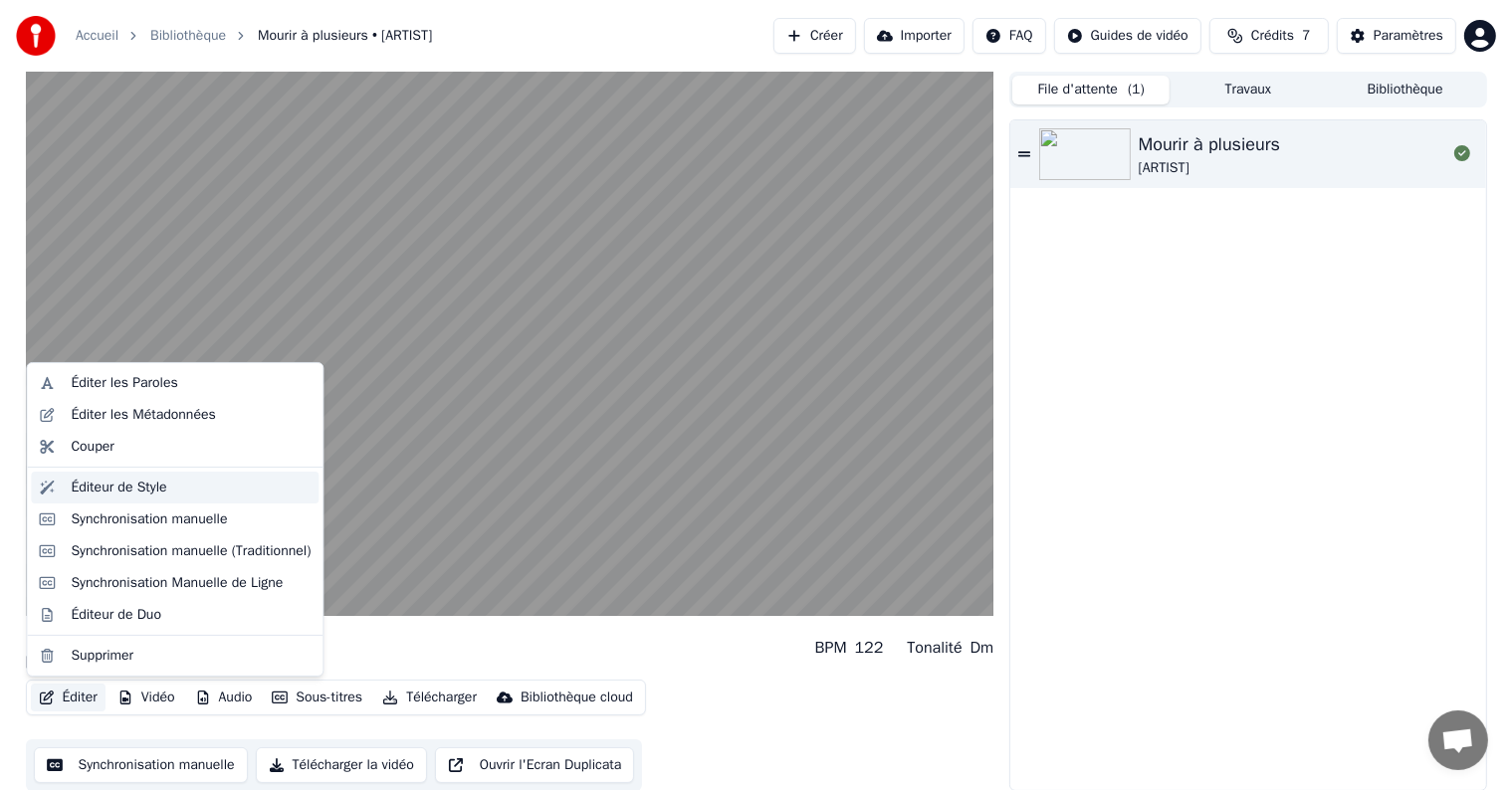 click on "Éditeur de Style" at bounding box center [118, 488] 